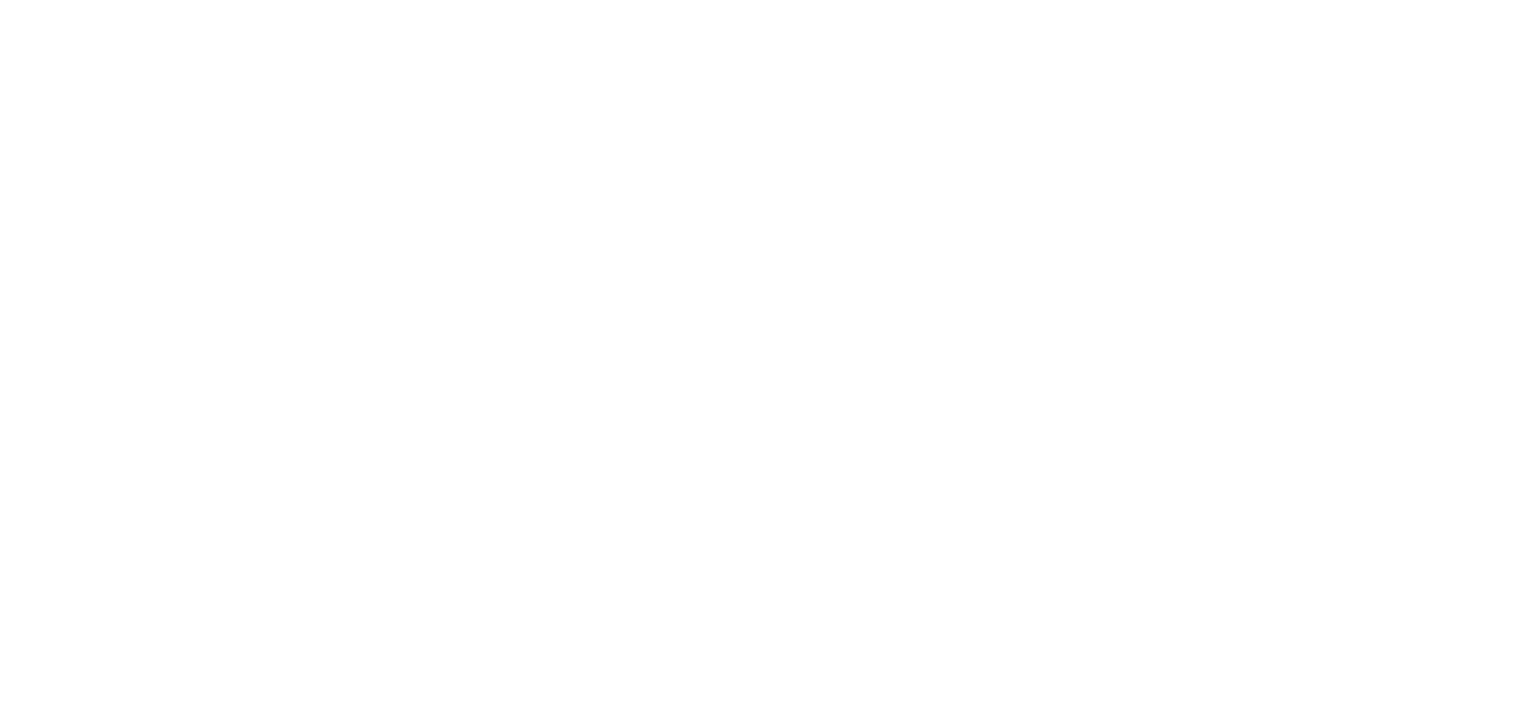 scroll, scrollTop: 0, scrollLeft: 0, axis: both 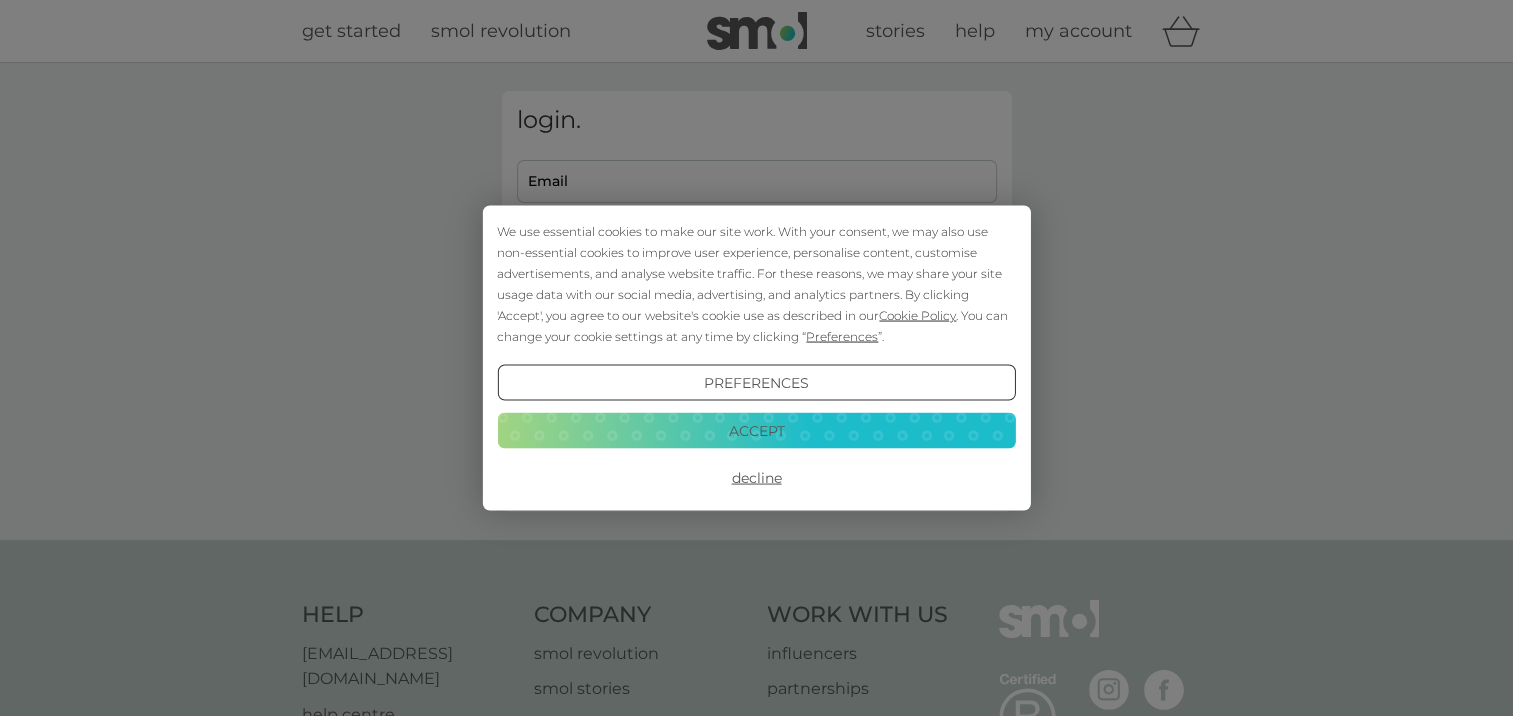 type on "[PERSON_NAME][EMAIL_ADDRESS][PERSON_NAME][DOMAIN_NAME]" 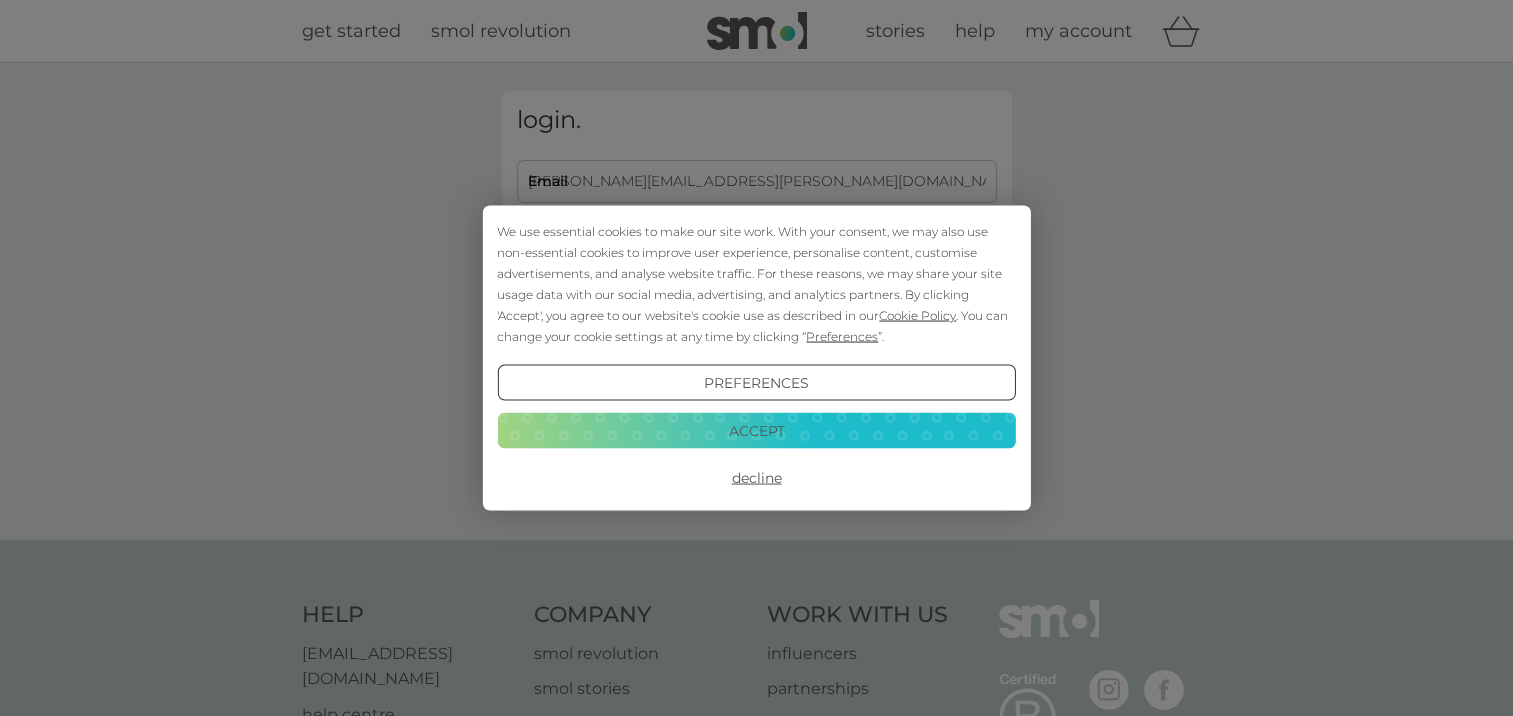 click on "Accept" at bounding box center (756, 430) 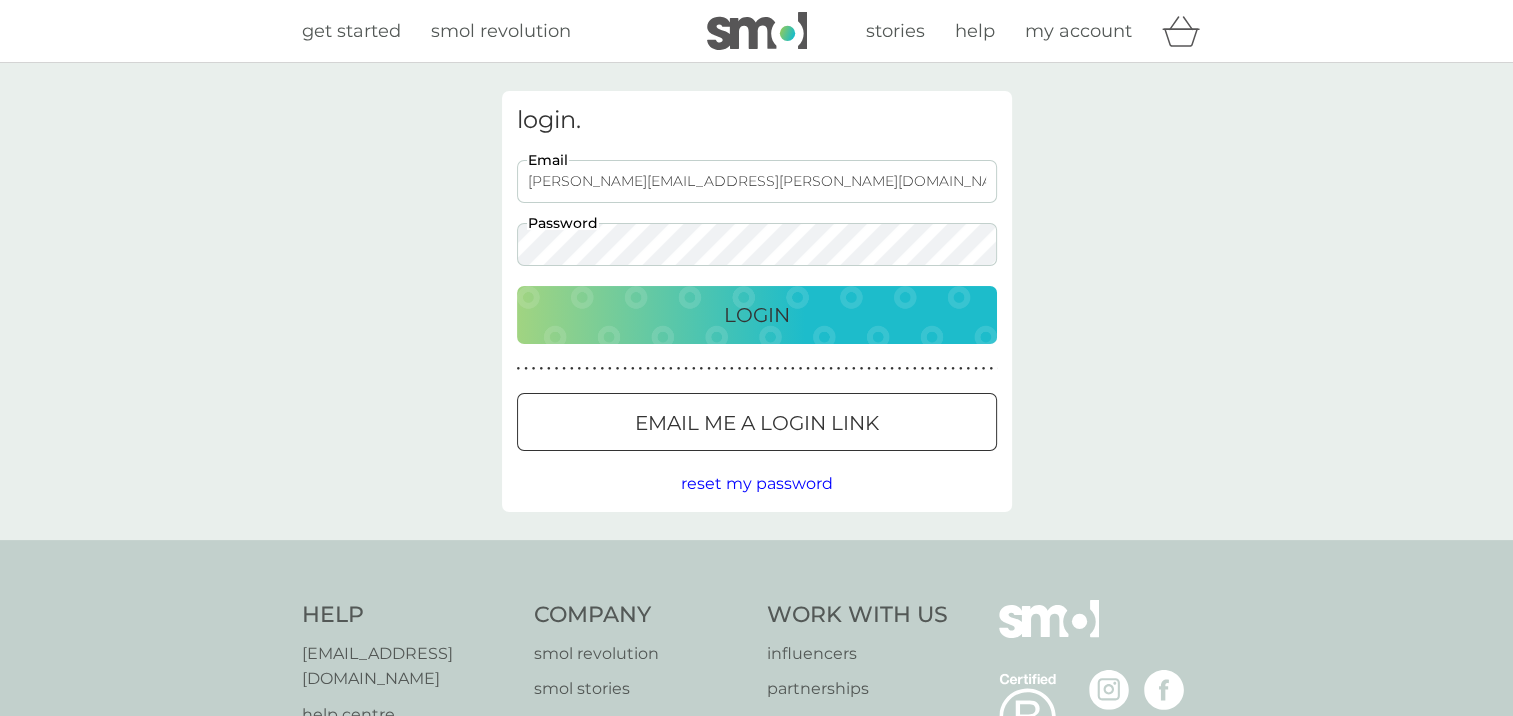 scroll, scrollTop: 0, scrollLeft: 0, axis: both 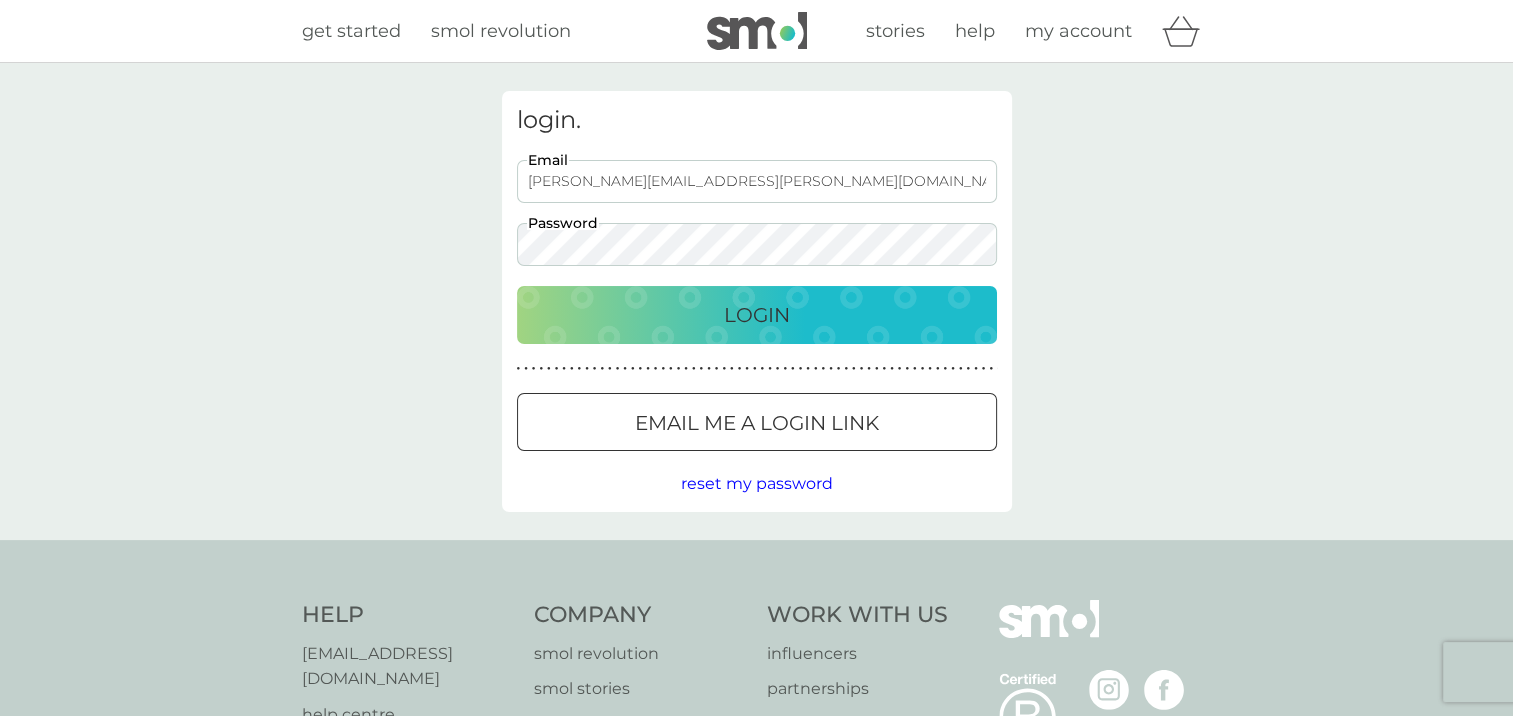 click on "Login" at bounding box center [757, 315] 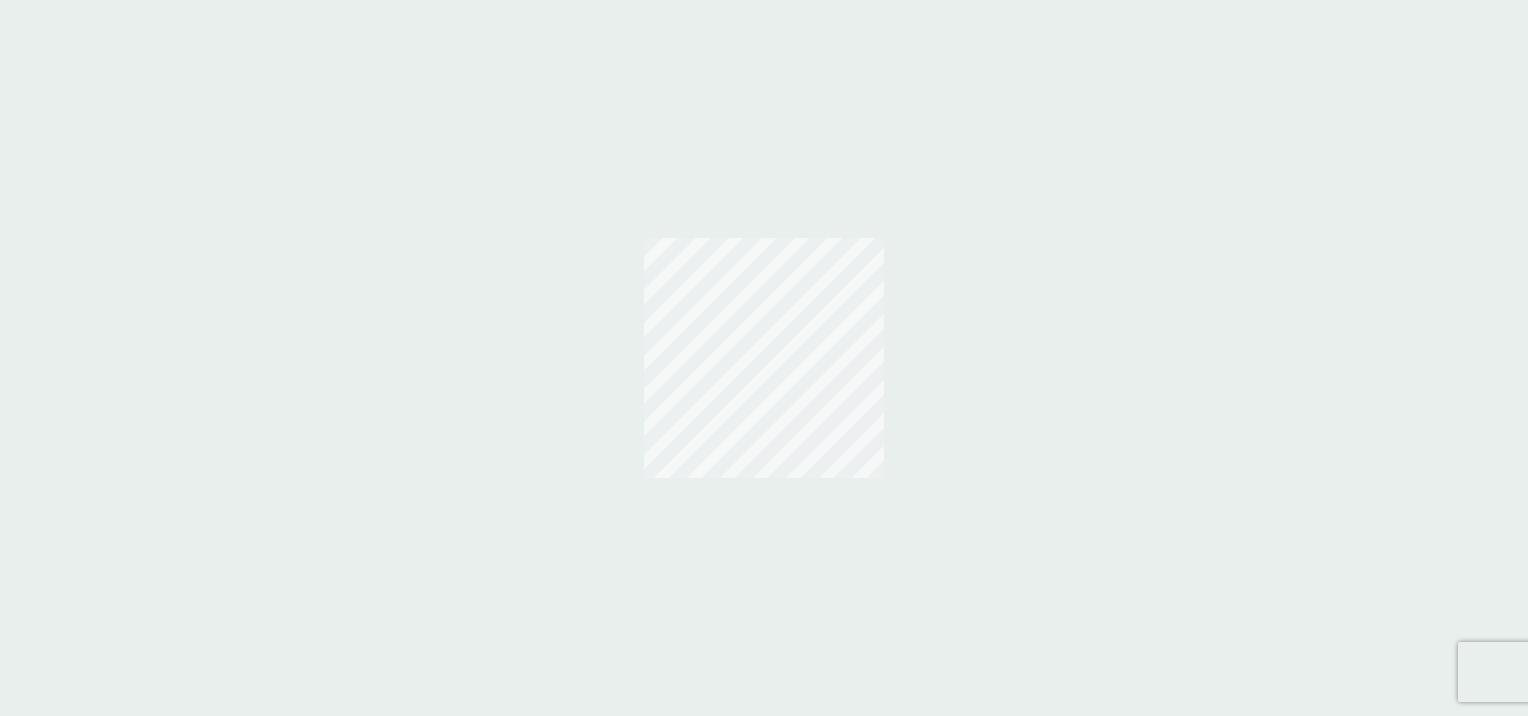scroll, scrollTop: 0, scrollLeft: 0, axis: both 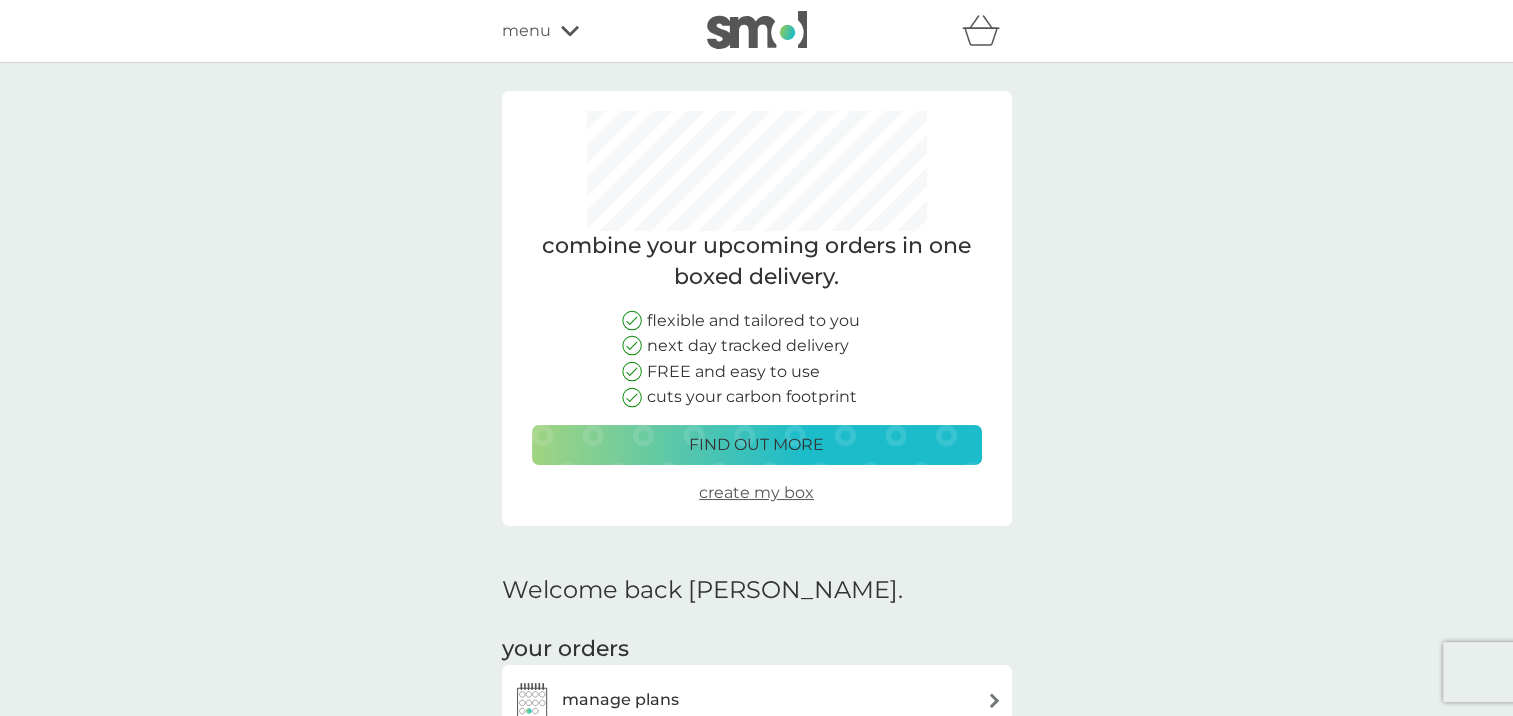 click on "combine your upcoming orders in one boxed delivery. flexible and tailored to you next day tracked delivery FREE and easy to use cuts your carbon footprint find out more create my box Welcome back [PERSON_NAME]. your orders manage plans view upcoming orders track orders view past orders other actions track our impact refer a friend & you BOTH save shop smol products manage account view all products" at bounding box center [756, 897] 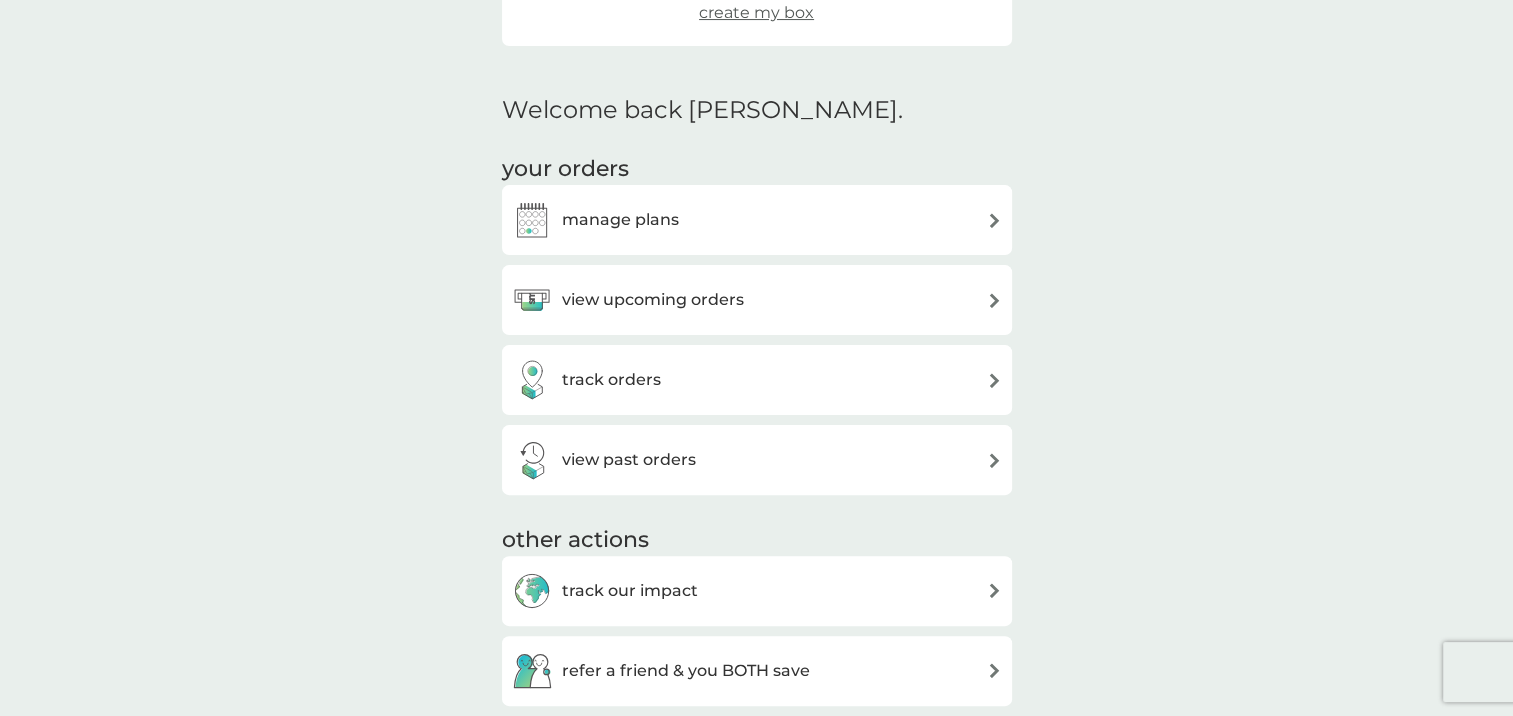 scroll, scrollTop: 500, scrollLeft: 0, axis: vertical 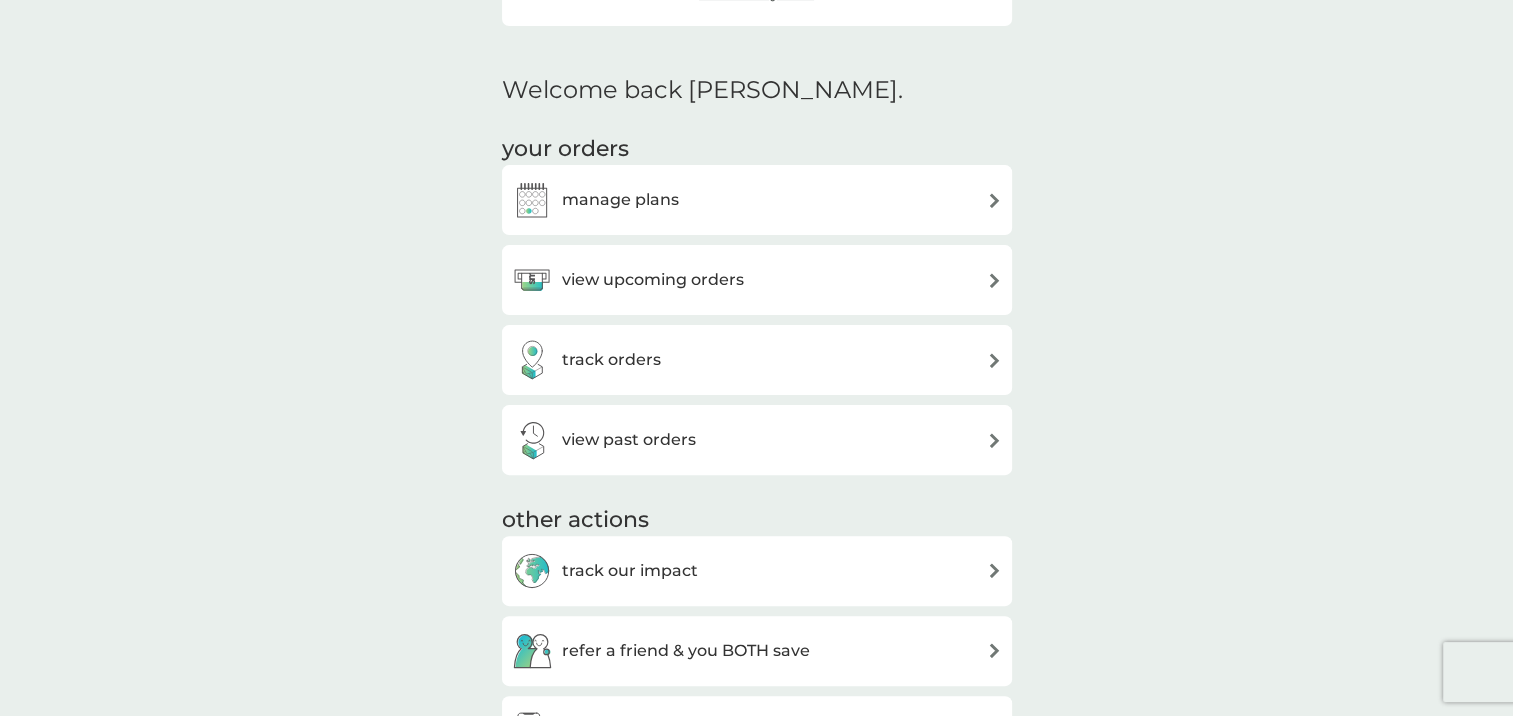 click at bounding box center [994, 280] 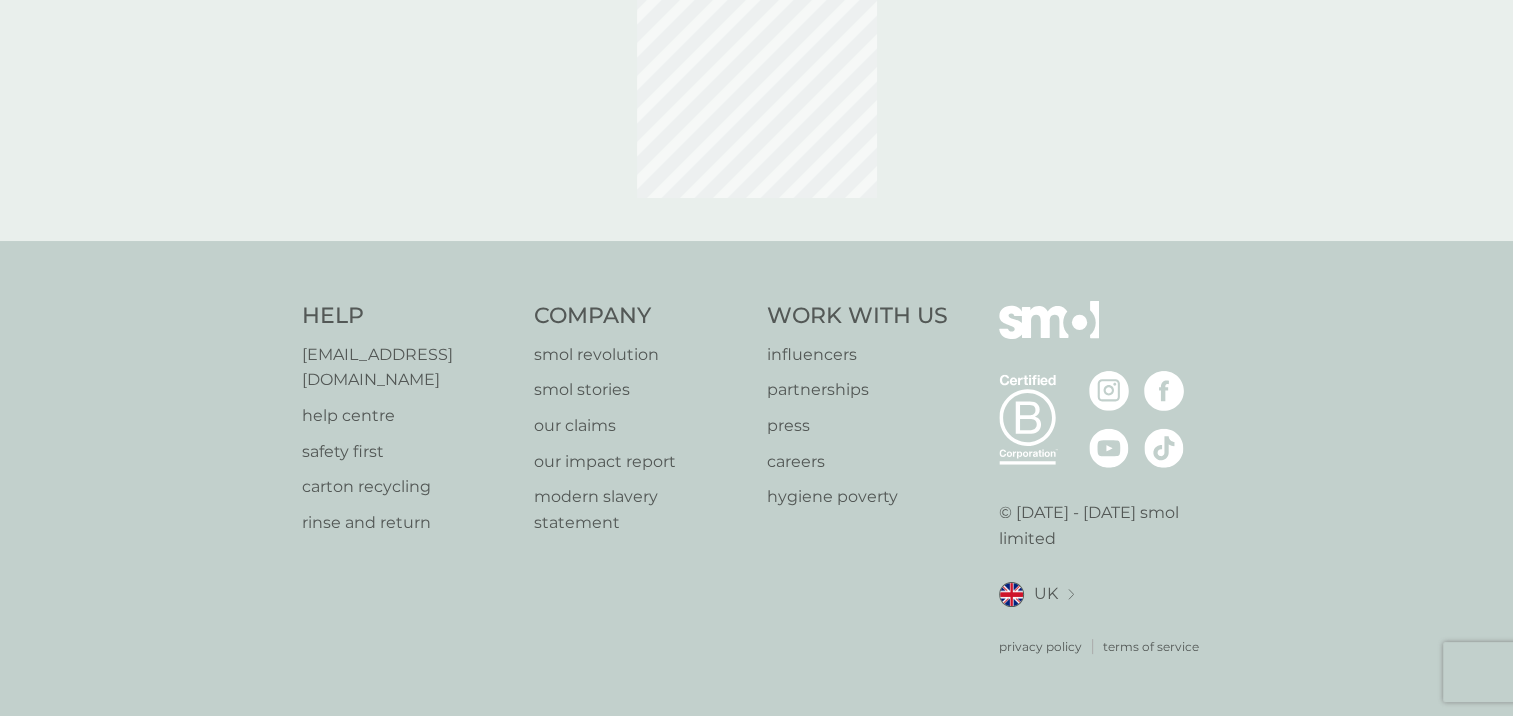 scroll, scrollTop: 0, scrollLeft: 0, axis: both 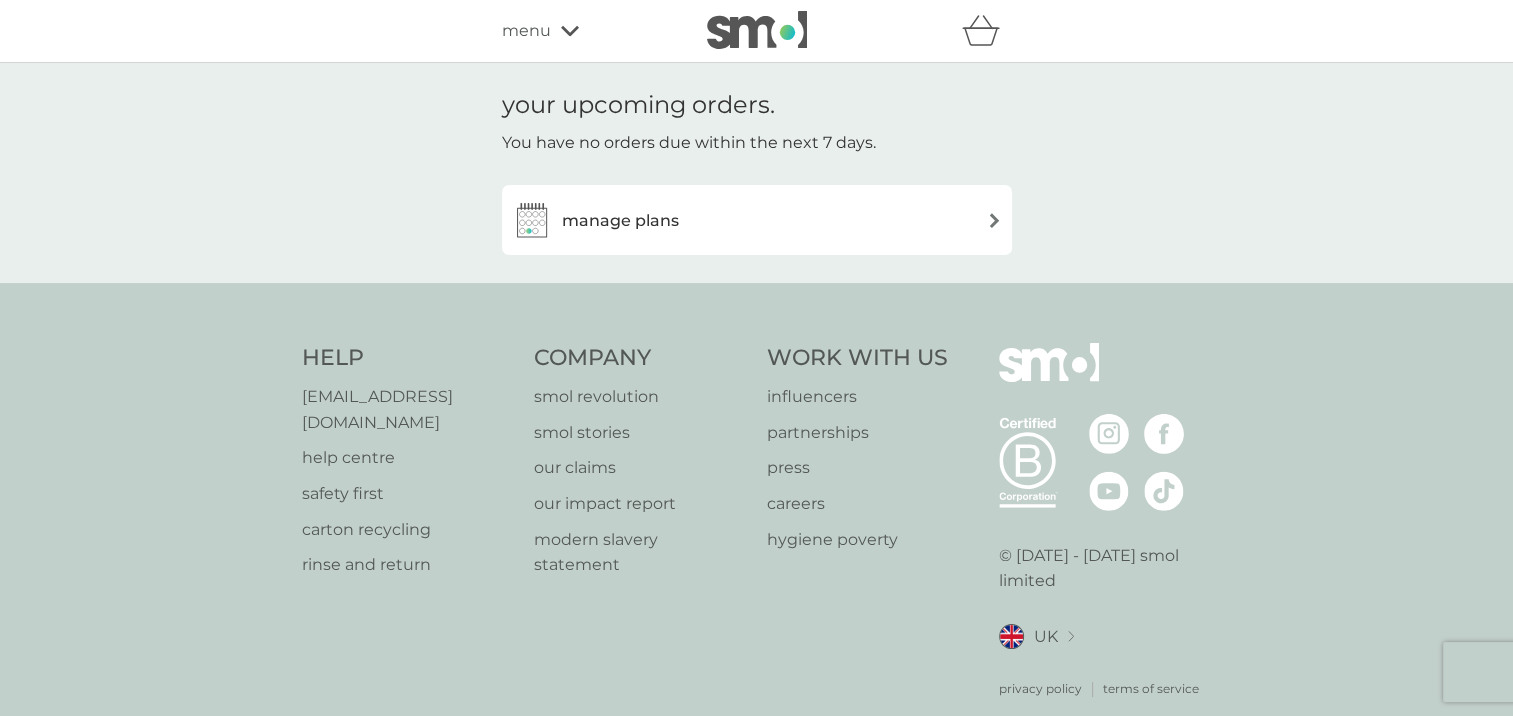 click on "manage plans" at bounding box center (620, 221) 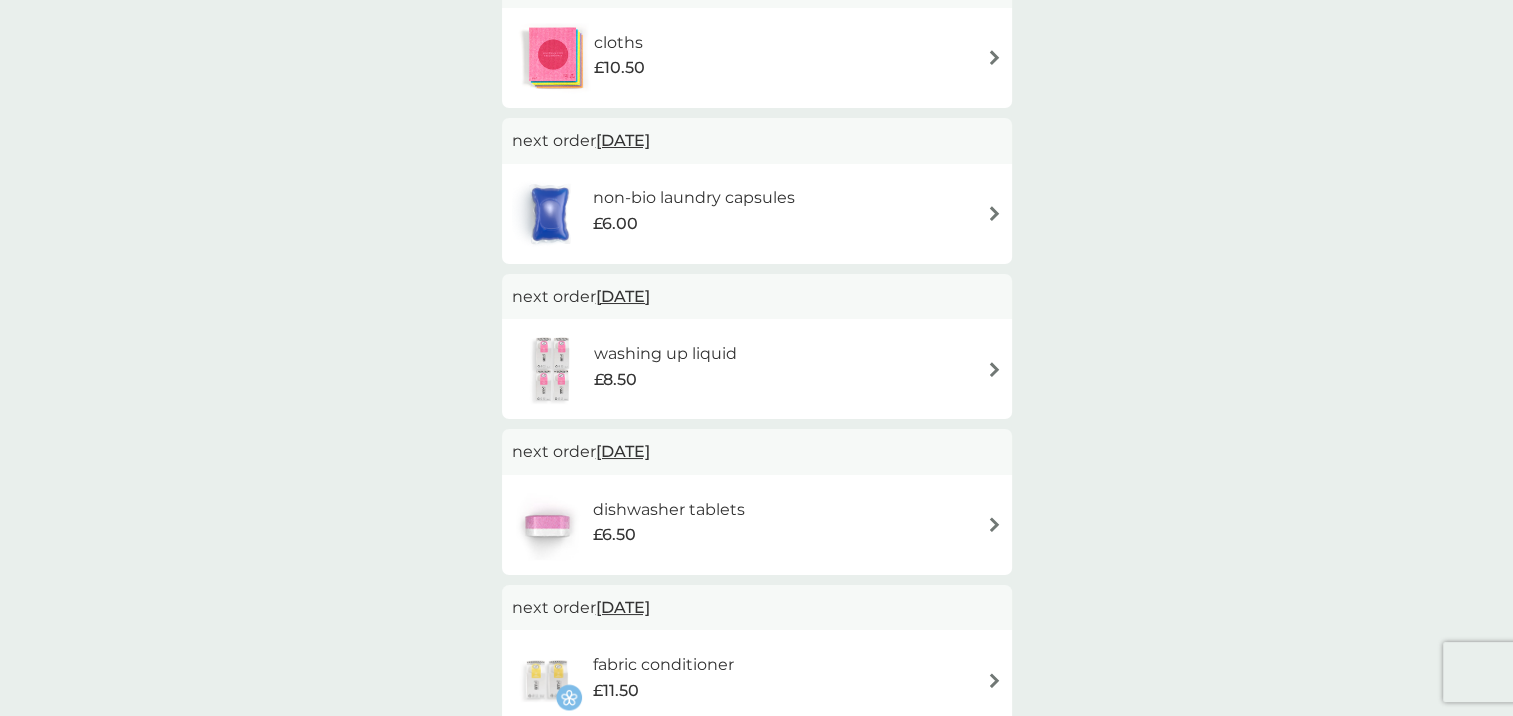 scroll, scrollTop: 800, scrollLeft: 0, axis: vertical 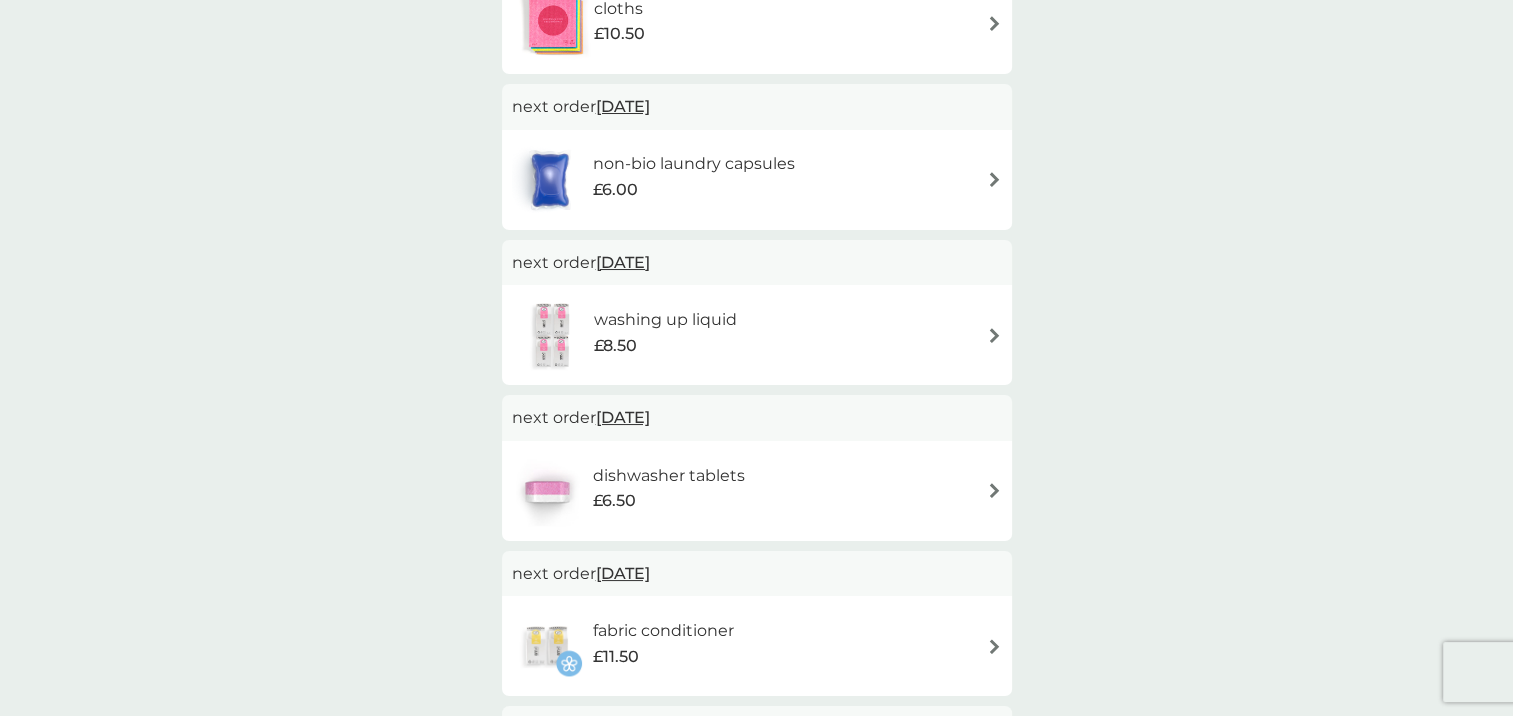 click at bounding box center [994, 335] 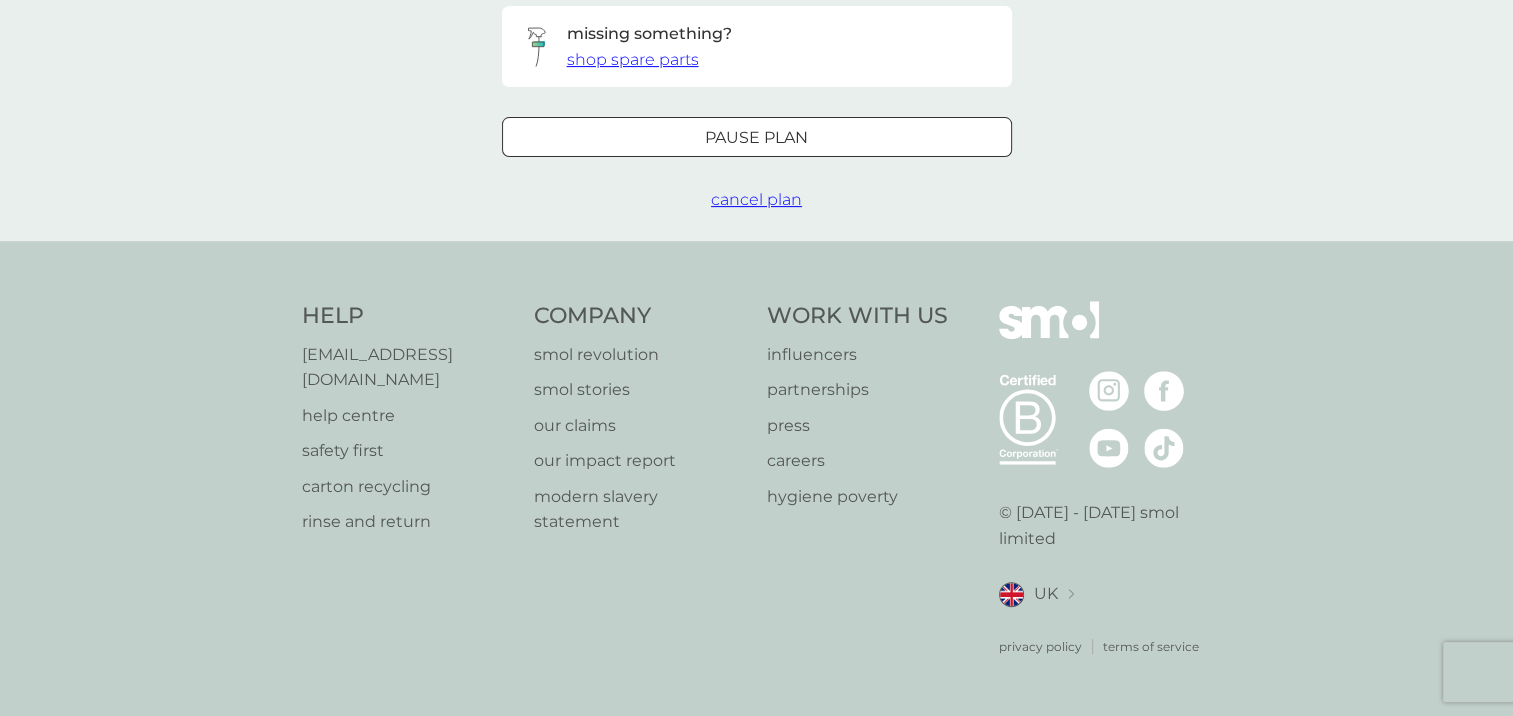 scroll, scrollTop: 0, scrollLeft: 0, axis: both 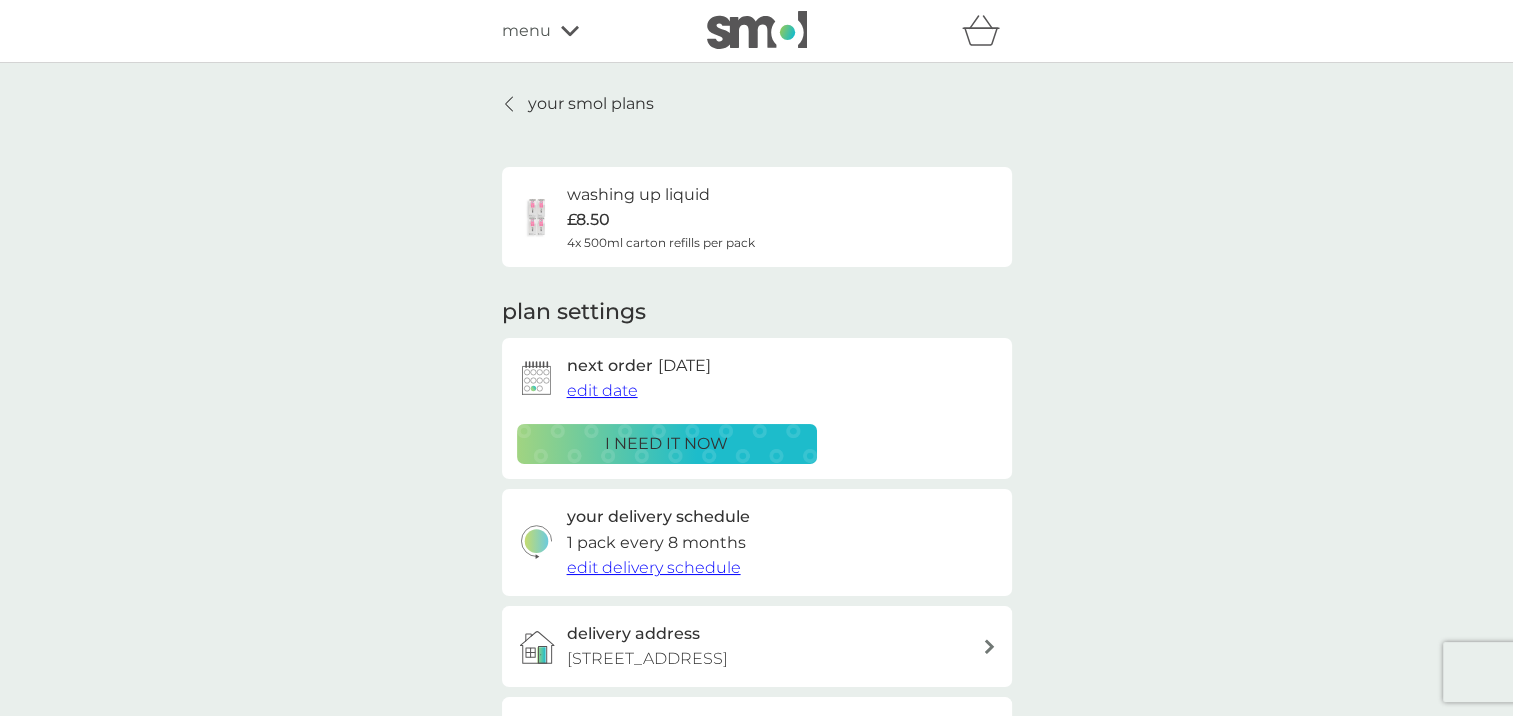 click on "i need it now" at bounding box center (666, 444) 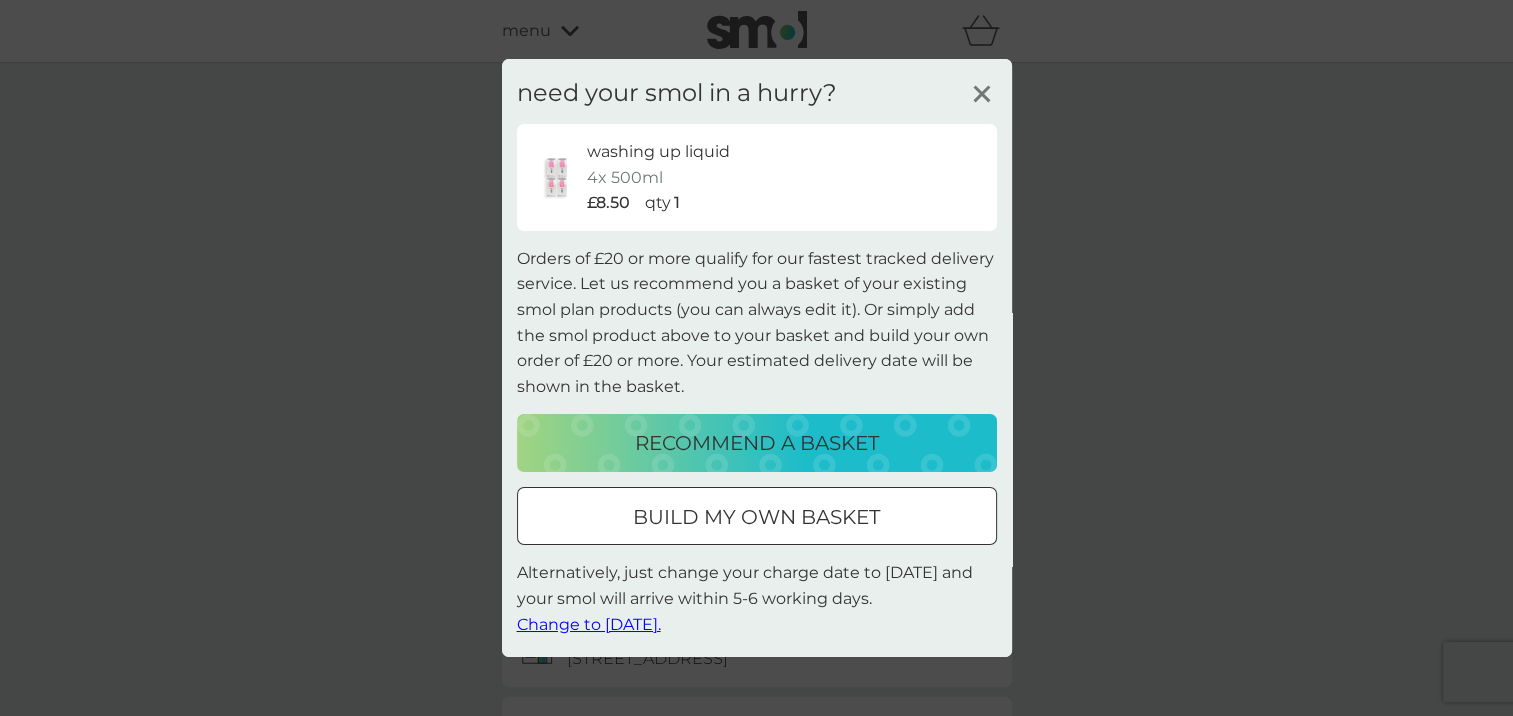 click on "Change to tomorrow." at bounding box center (589, 623) 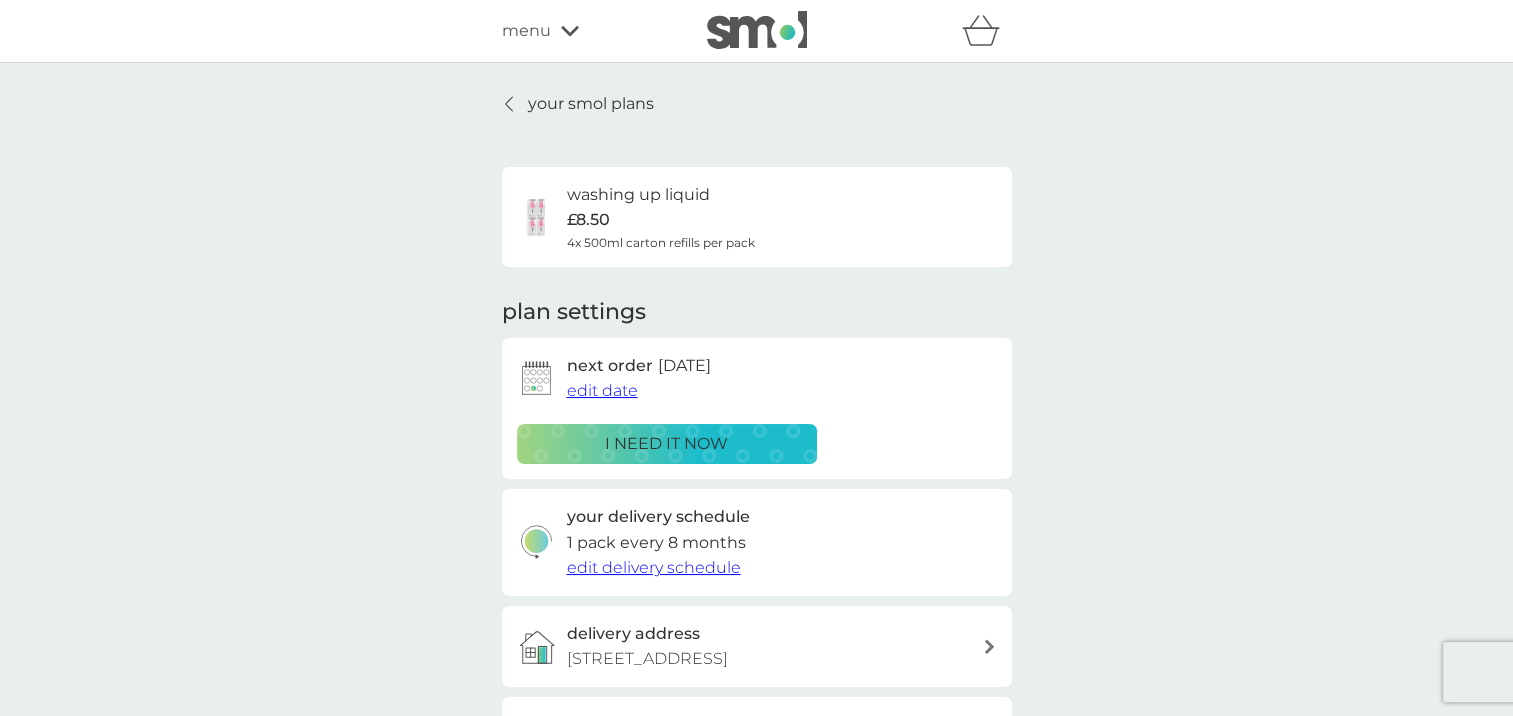 scroll, scrollTop: 0, scrollLeft: 0, axis: both 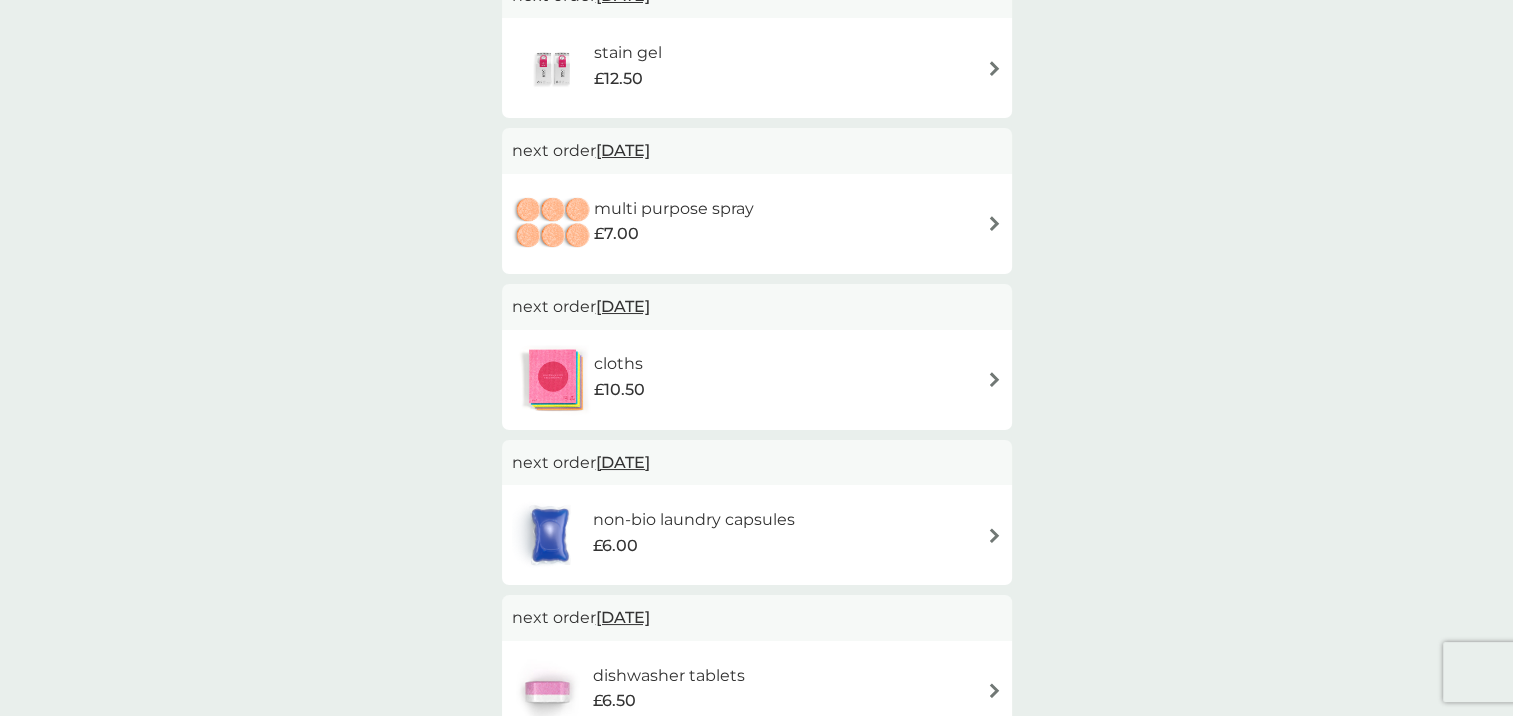 click on "18 Sep 2025" at bounding box center (623, 462) 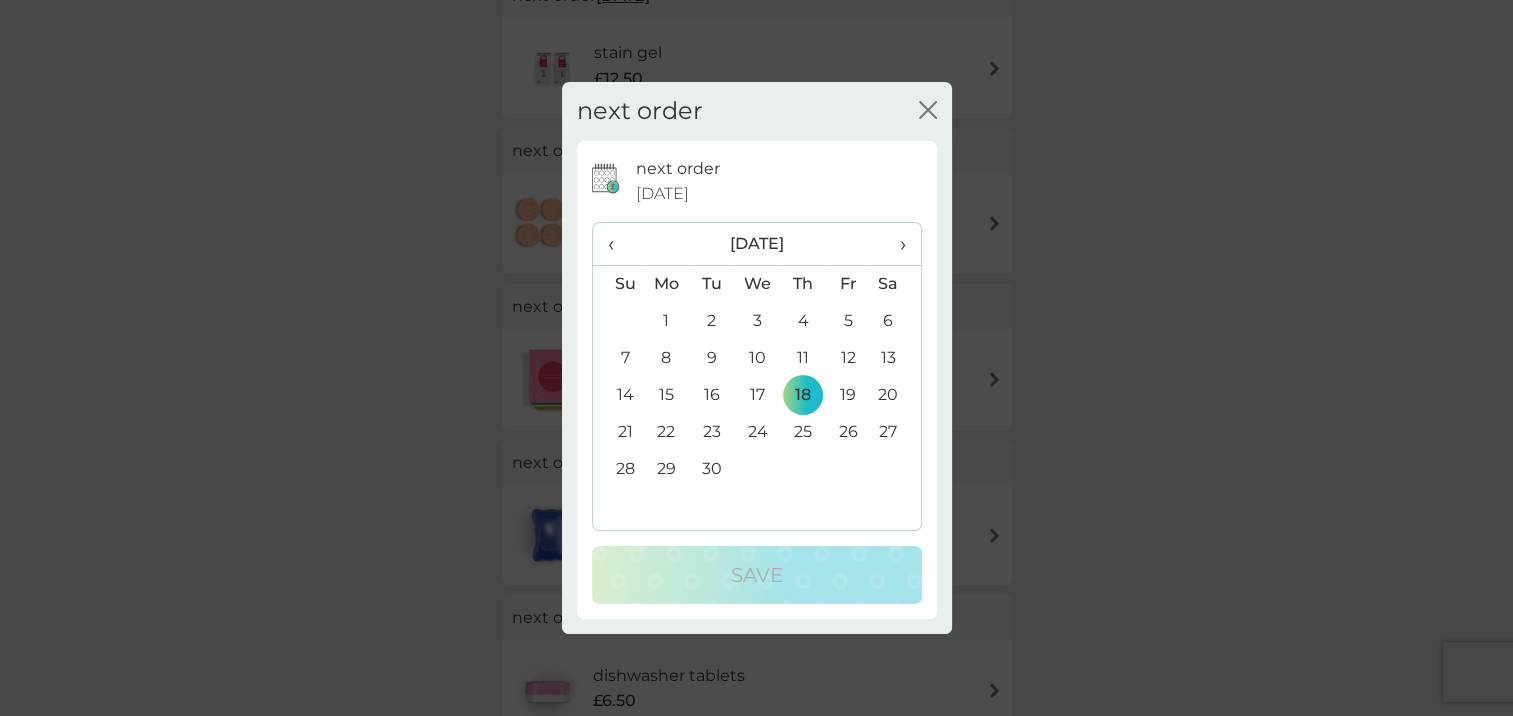 click on "‹" at bounding box center [618, 244] 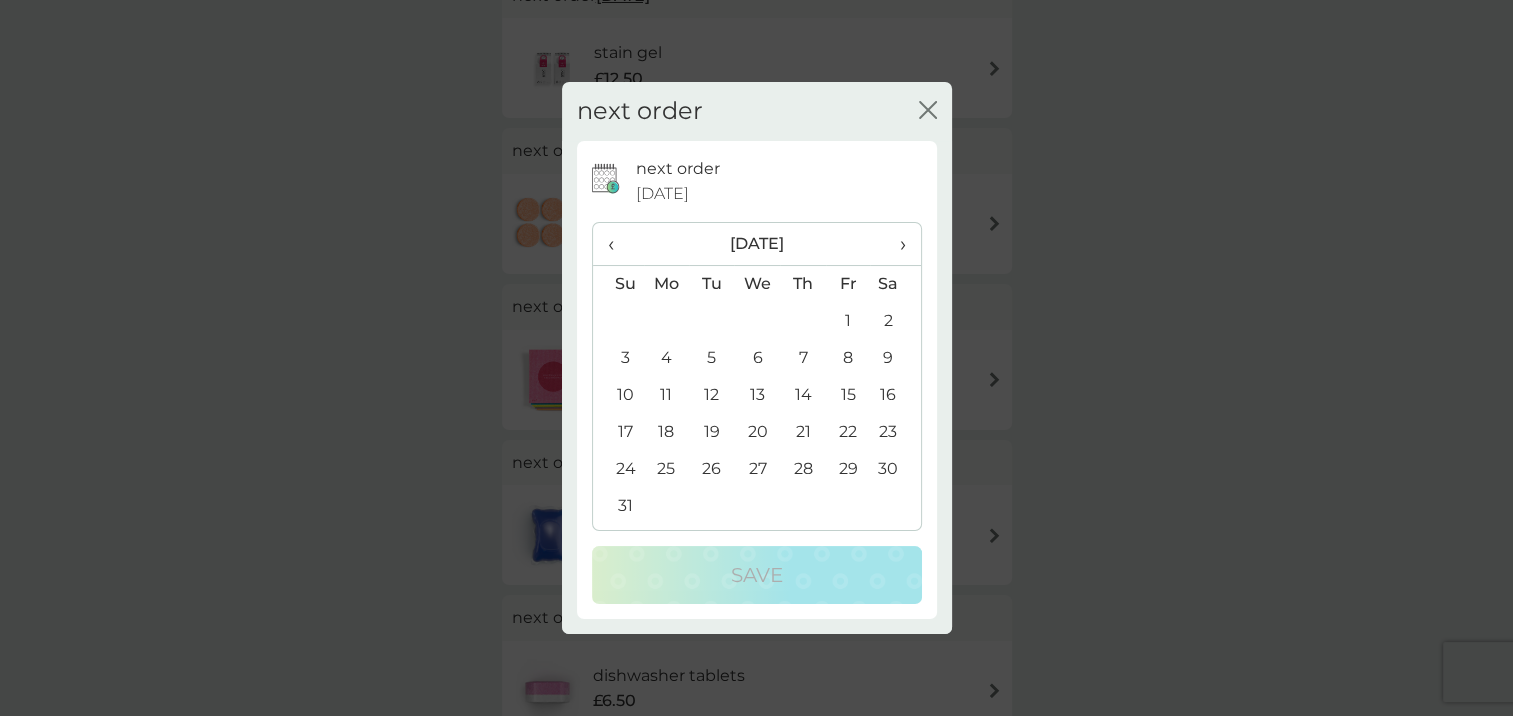 click on "26" at bounding box center [711, 469] 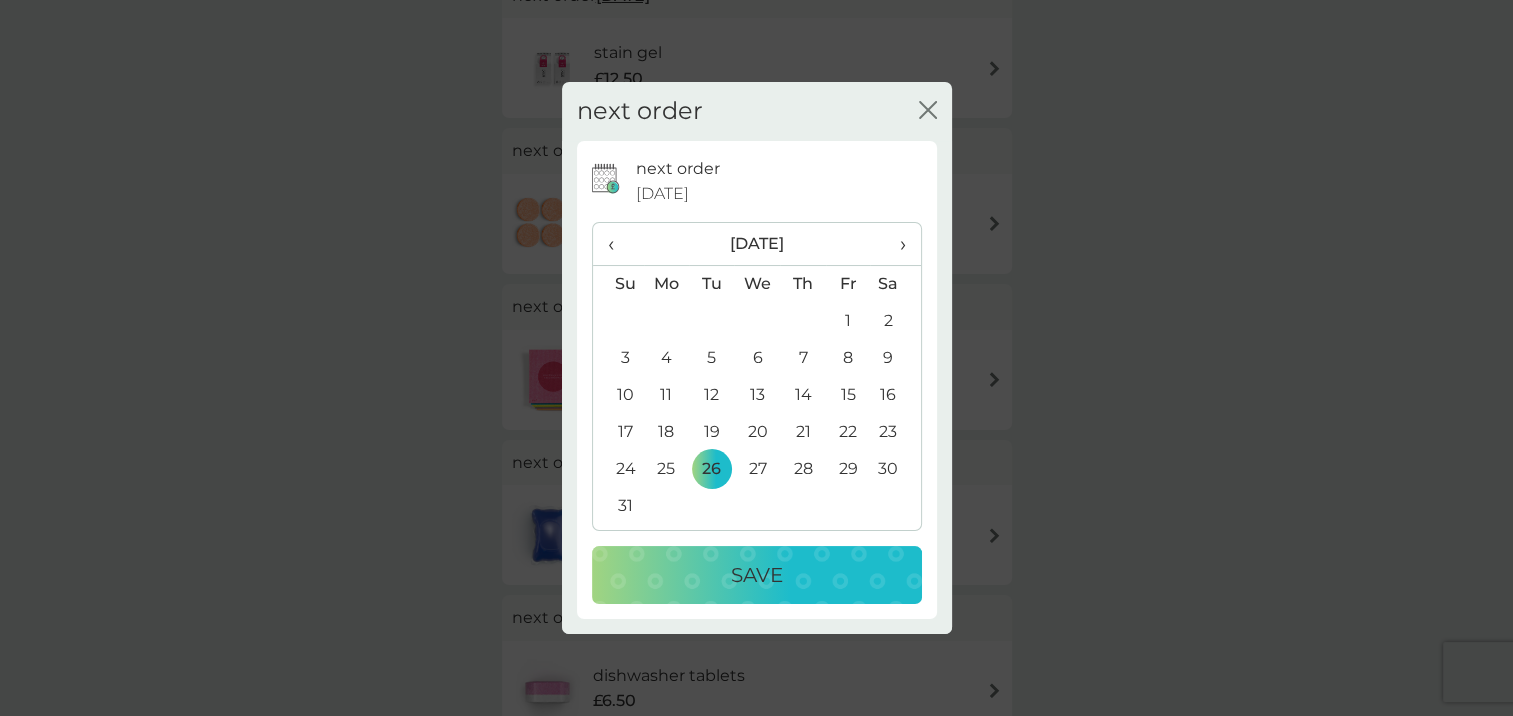 click on "Save" at bounding box center (757, 575) 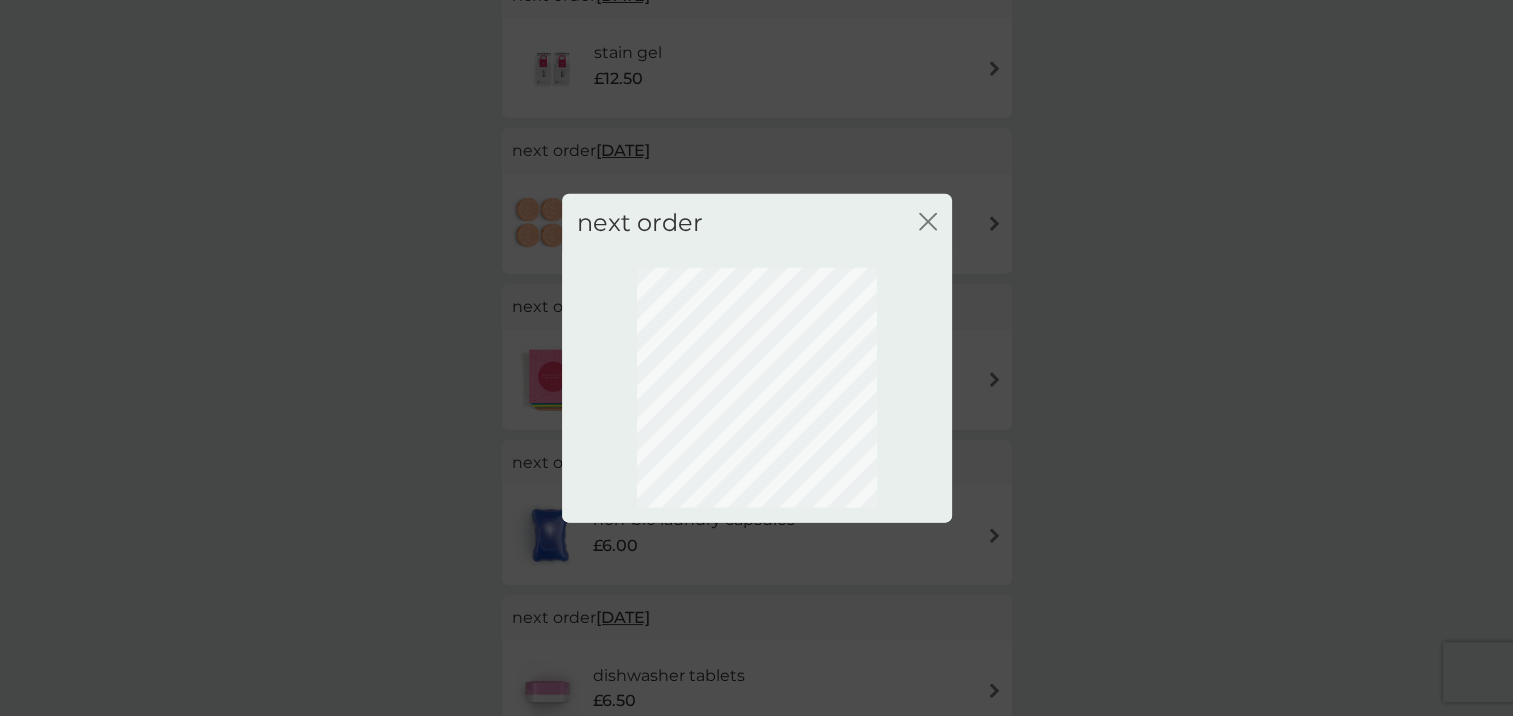 click on "close" 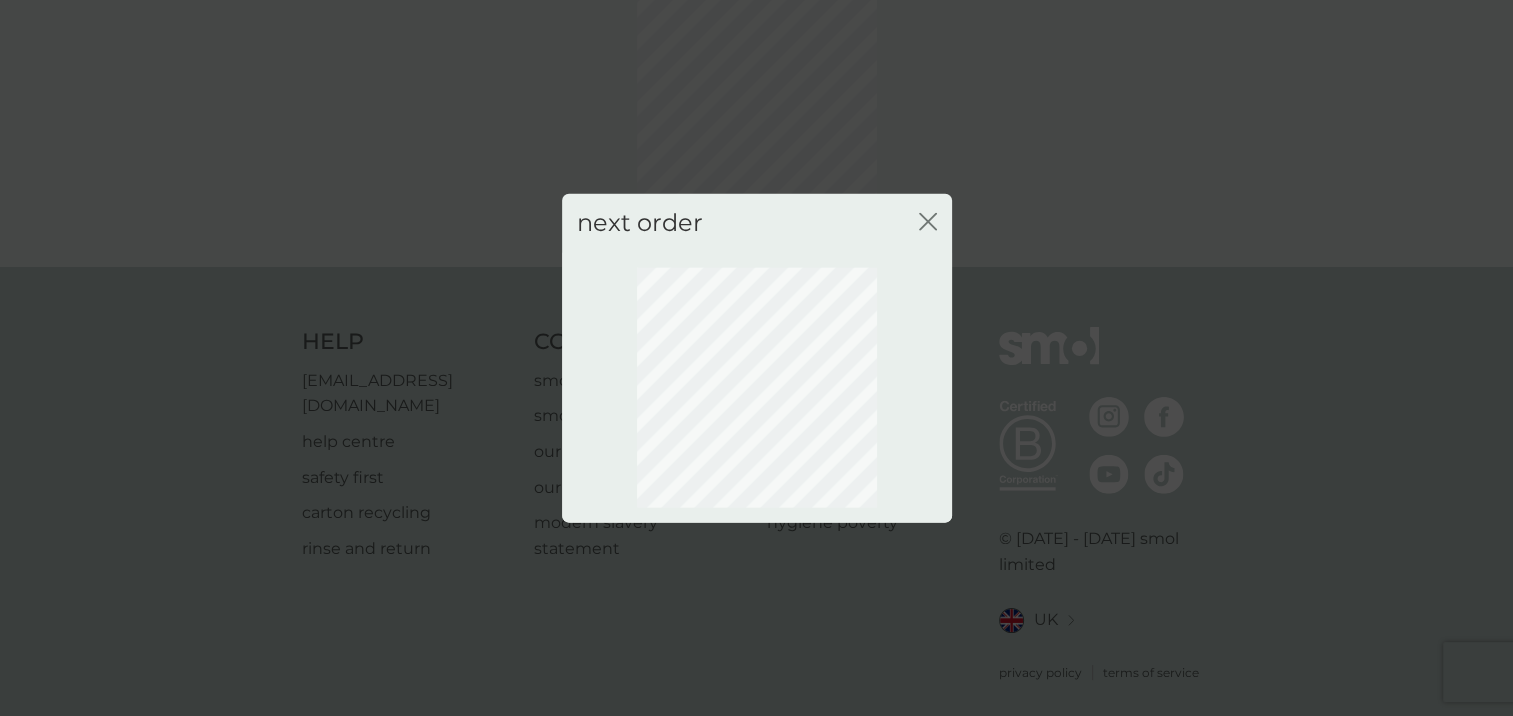 click on "close" 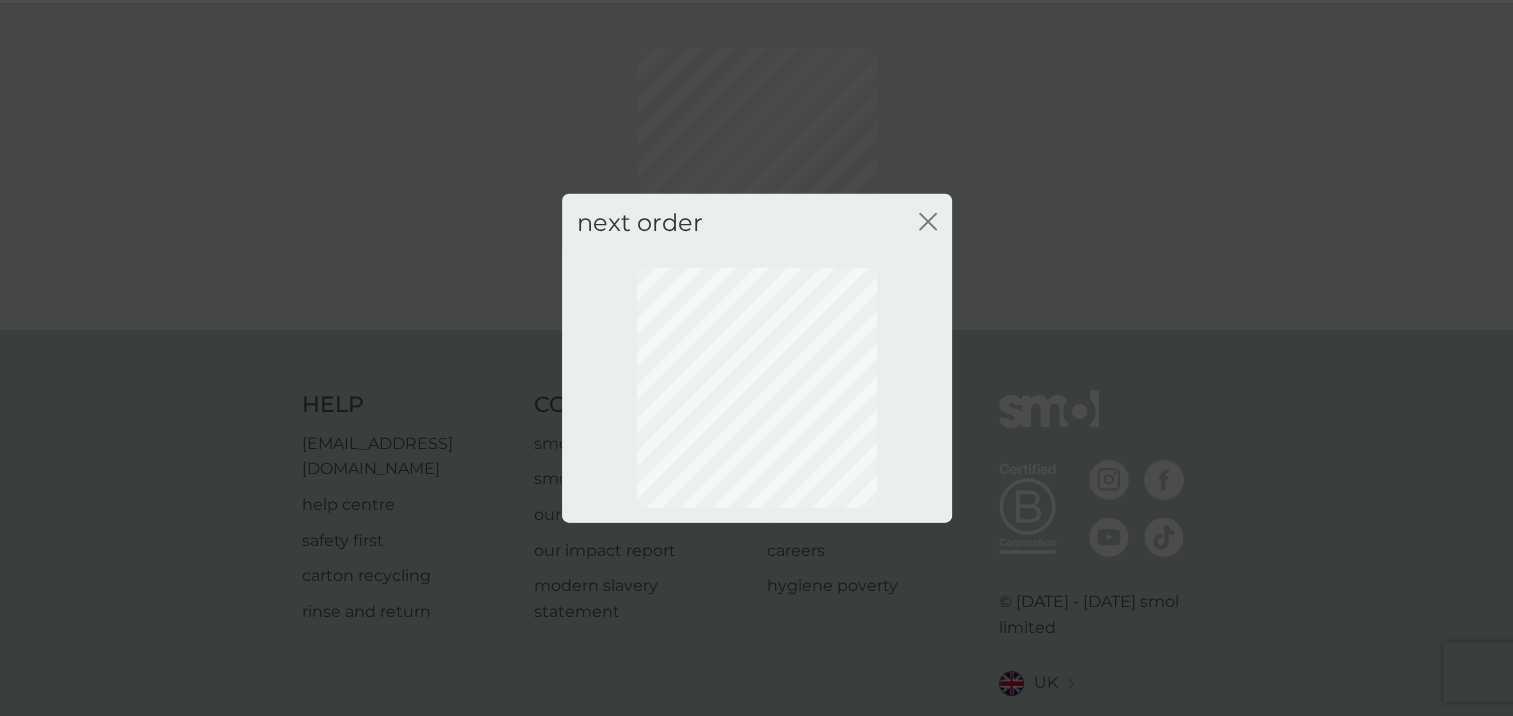 scroll, scrollTop: 0, scrollLeft: 0, axis: both 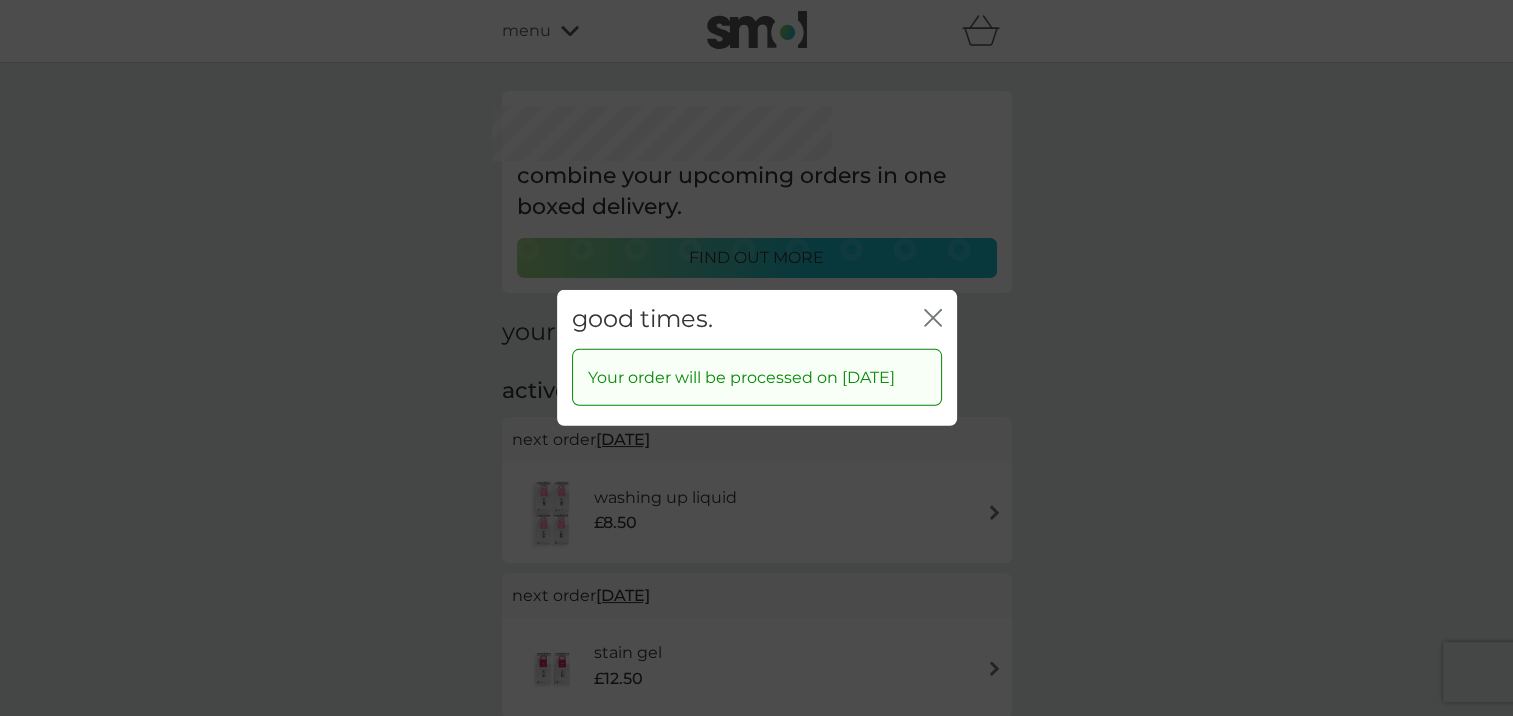 click on "close" 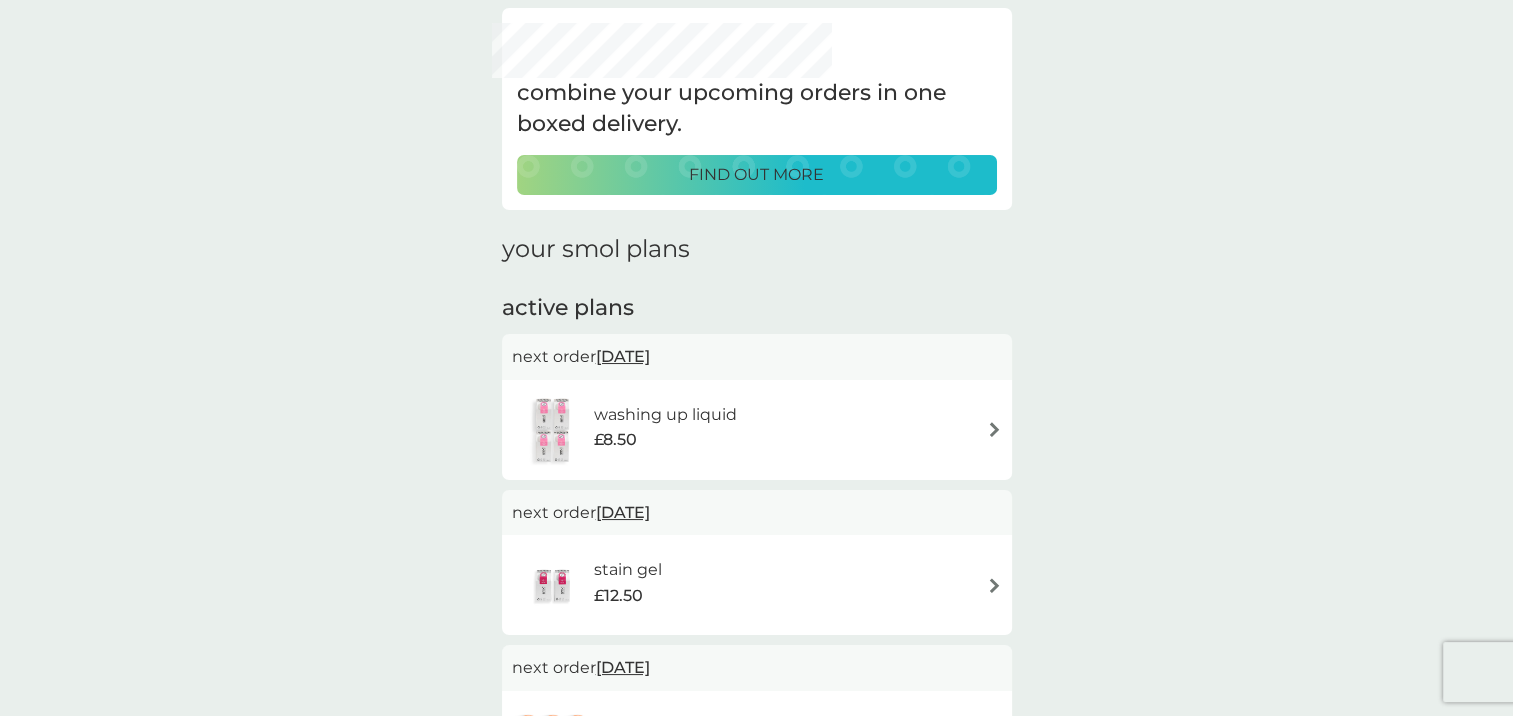 scroll, scrollTop: 200, scrollLeft: 0, axis: vertical 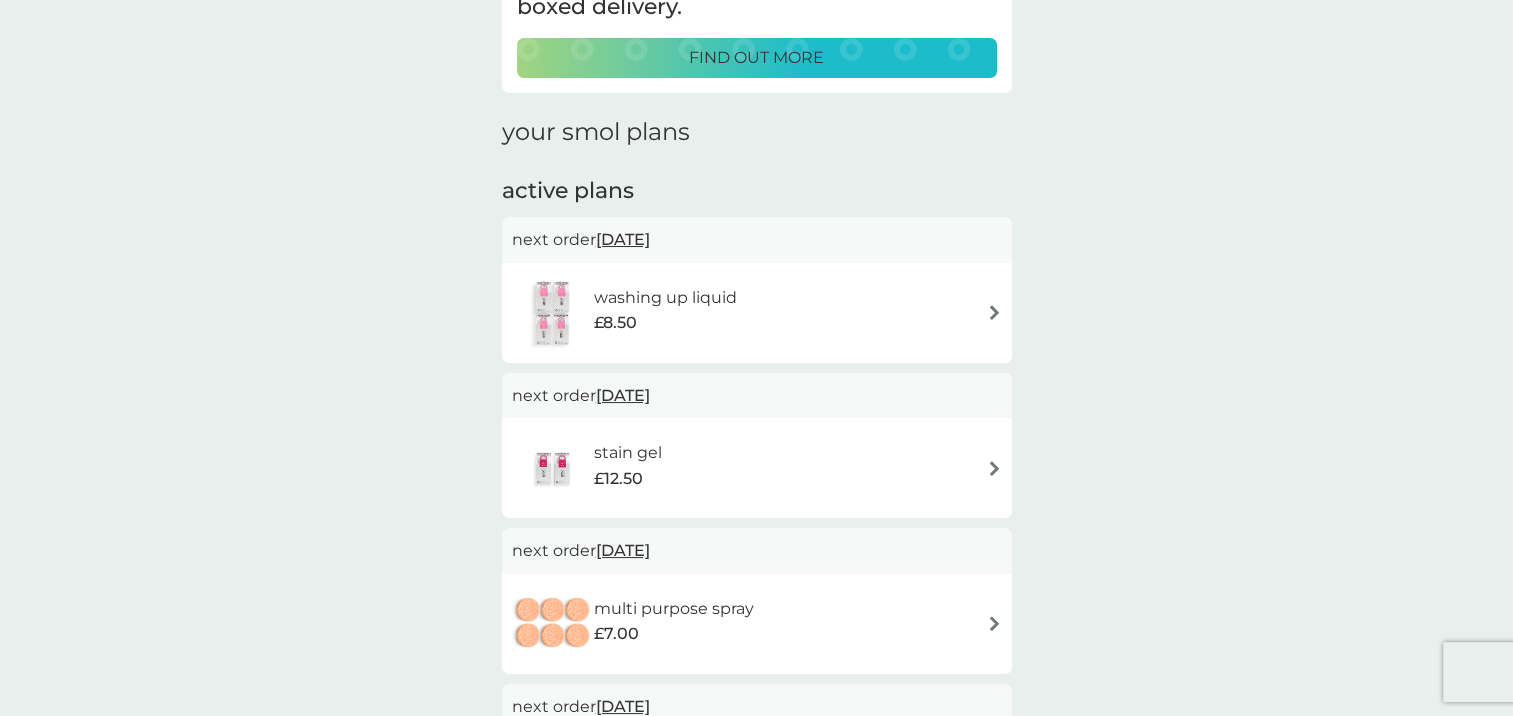 click on "31 Jul 2025" at bounding box center [623, 395] 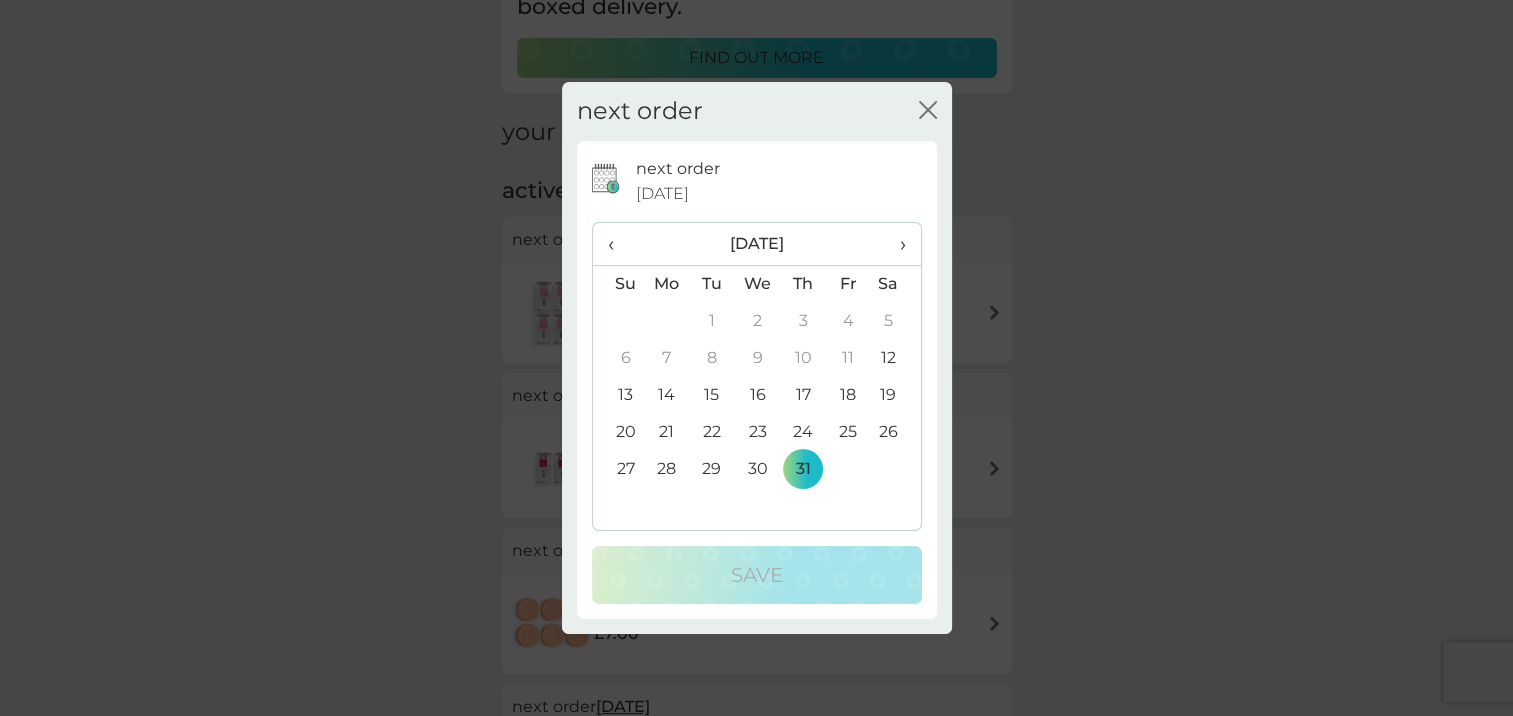 click 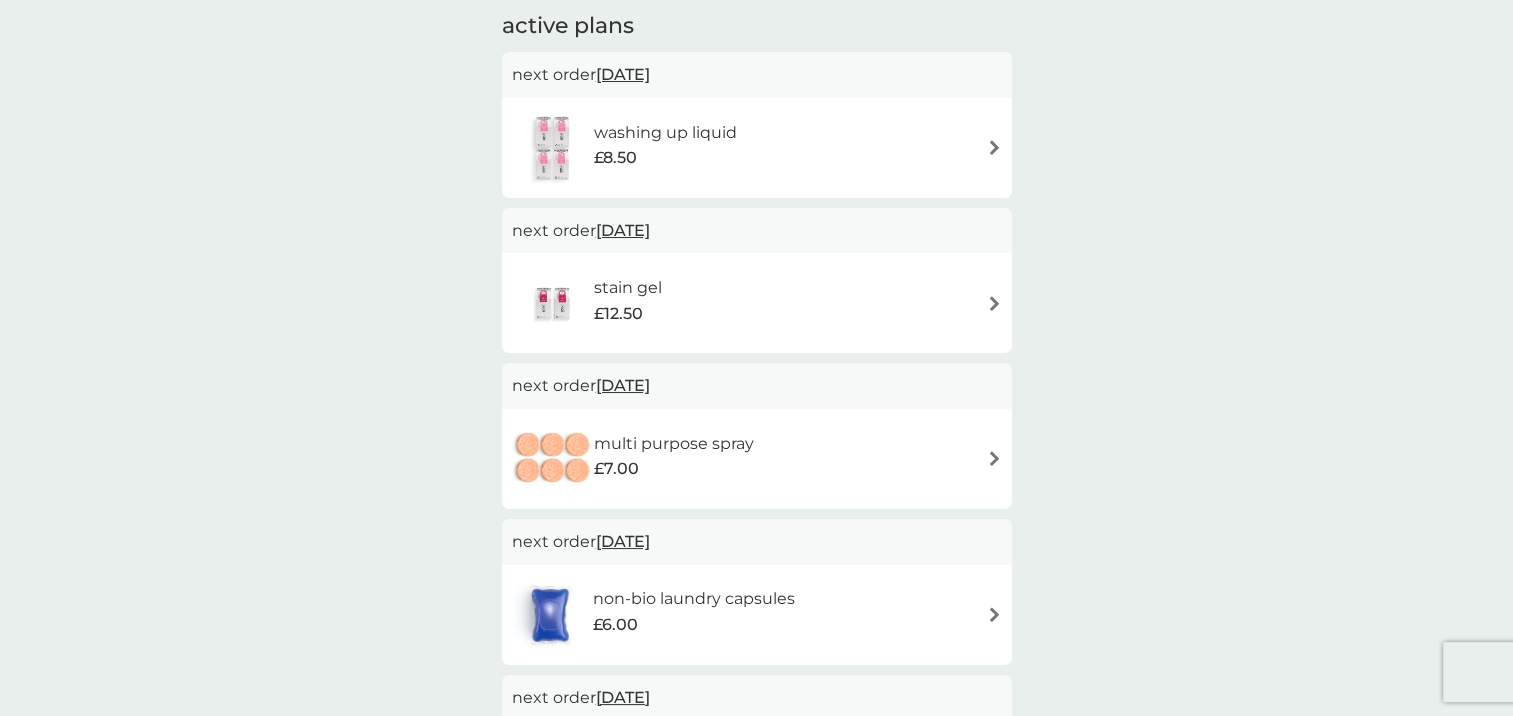 scroll, scrollTop: 100, scrollLeft: 0, axis: vertical 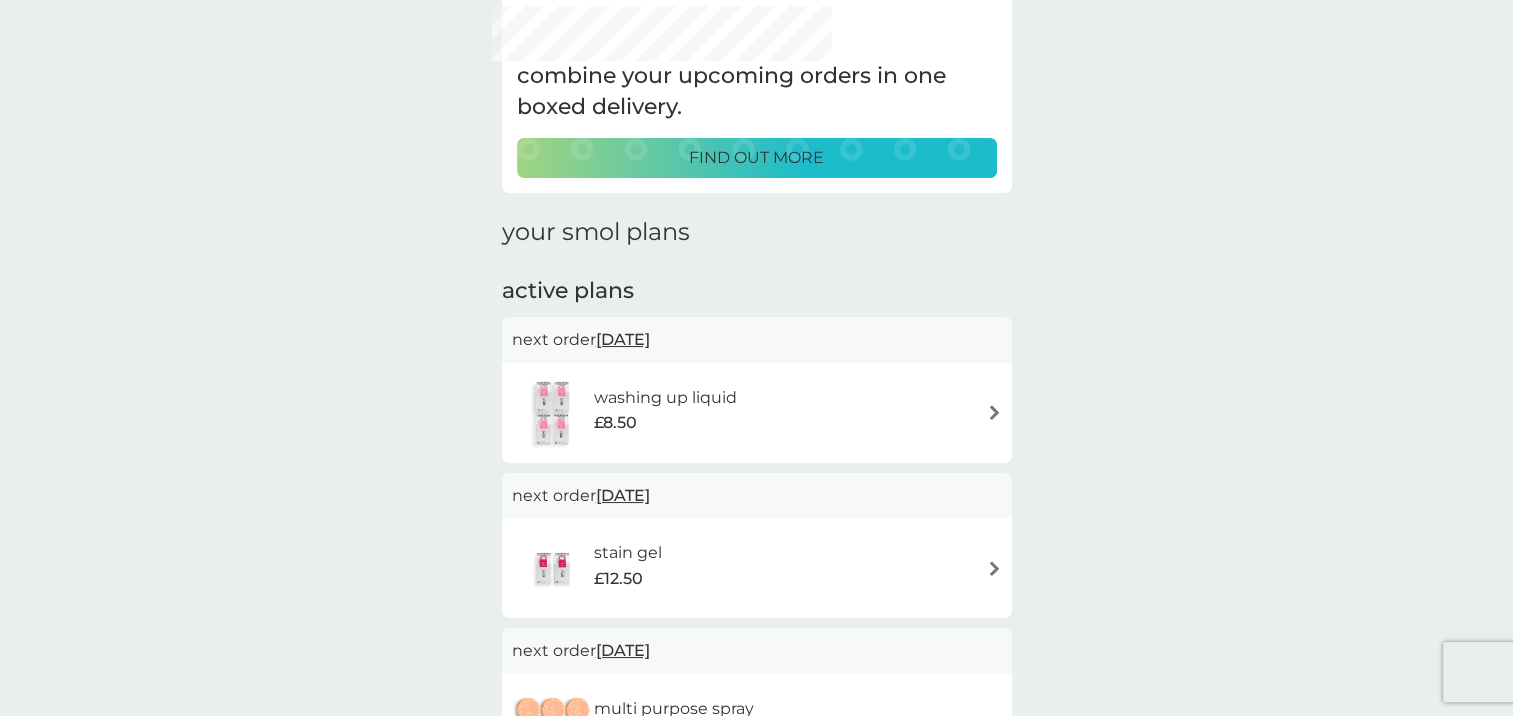 click on "31 Jul 2025" at bounding box center (623, 495) 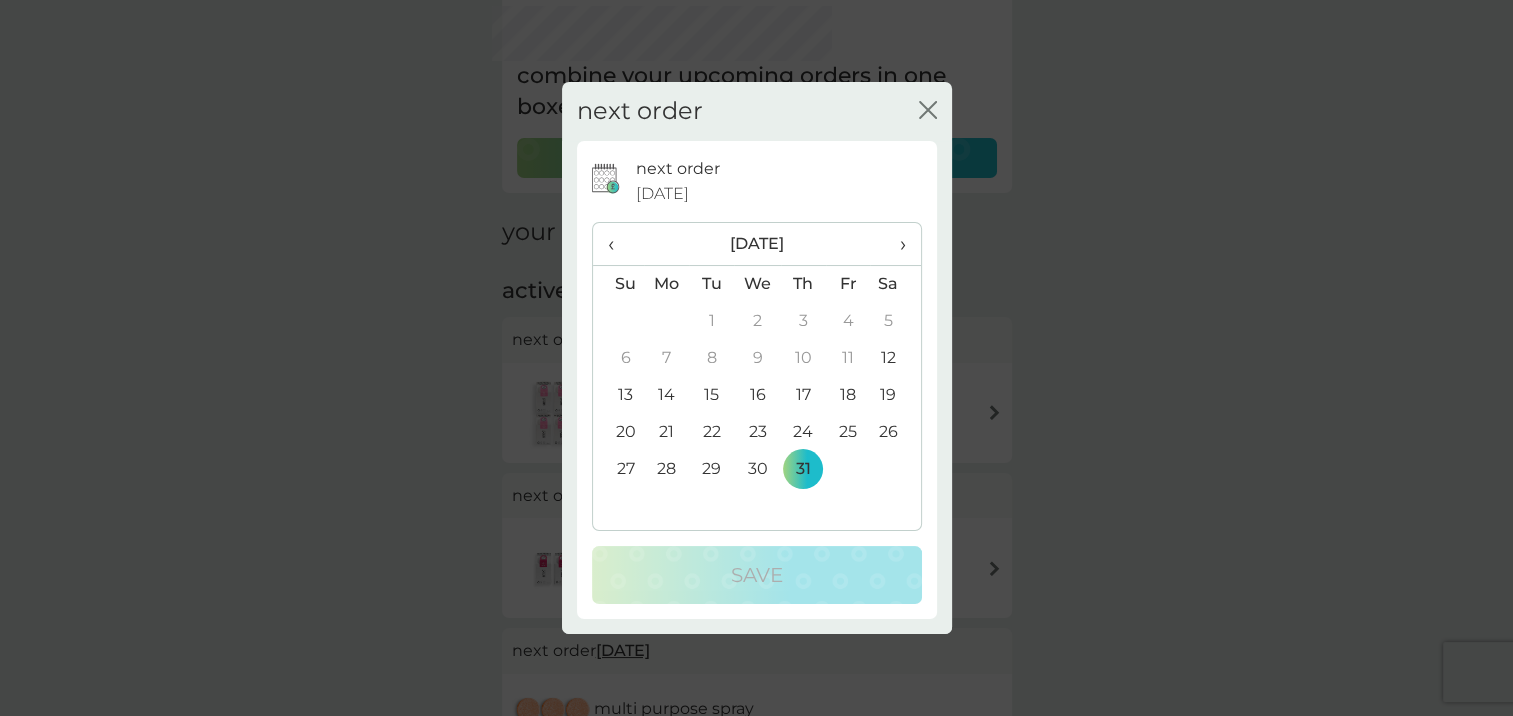 click on "›" at bounding box center (895, 244) 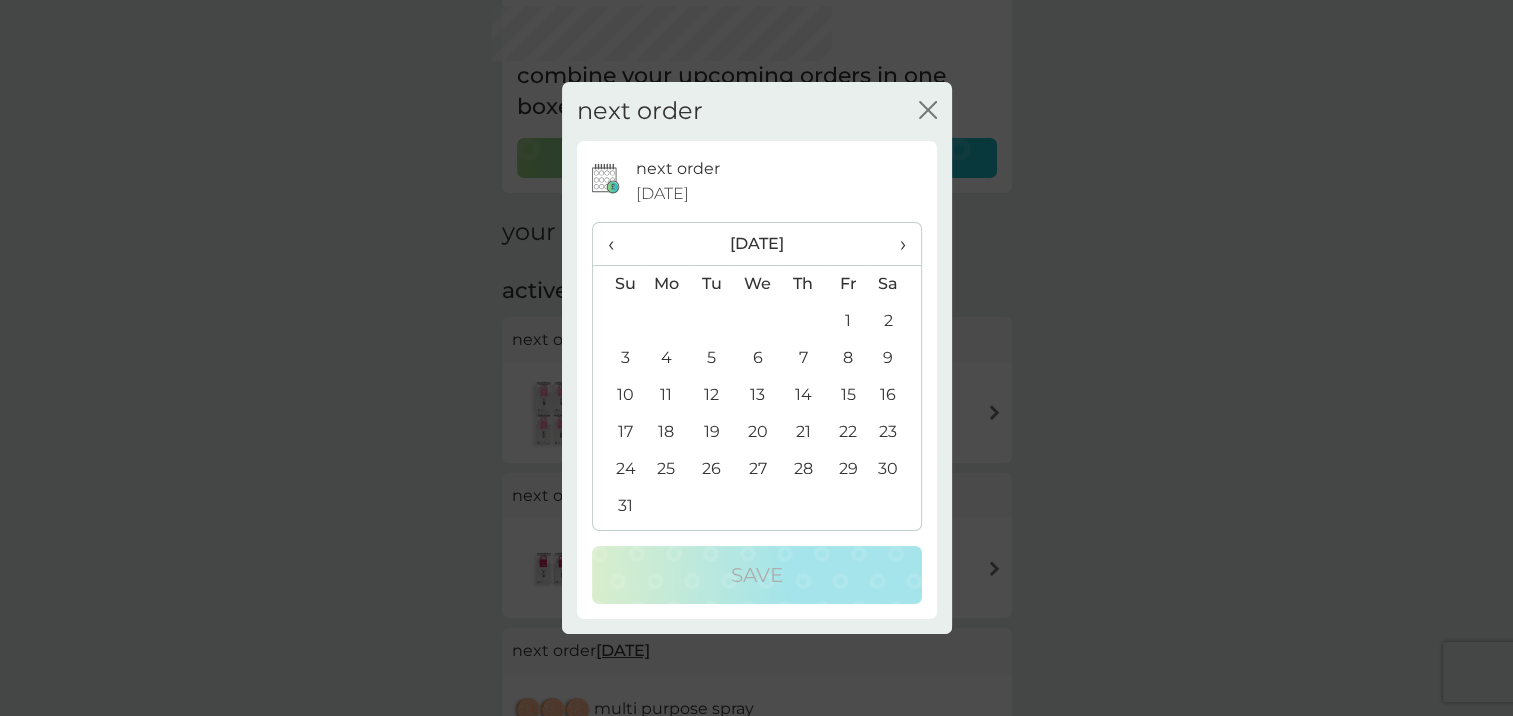 click on "›" at bounding box center [895, 244] 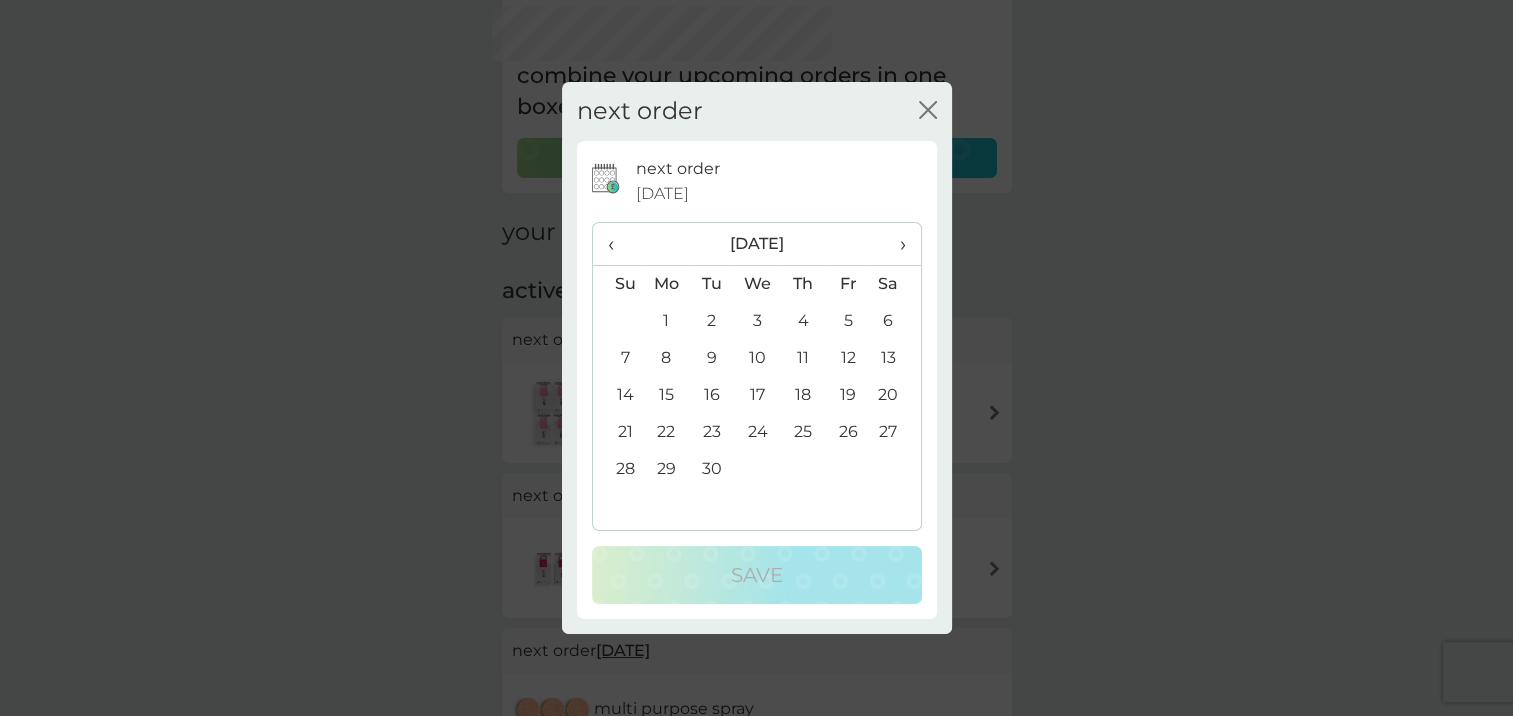 click on "›" at bounding box center (895, 244) 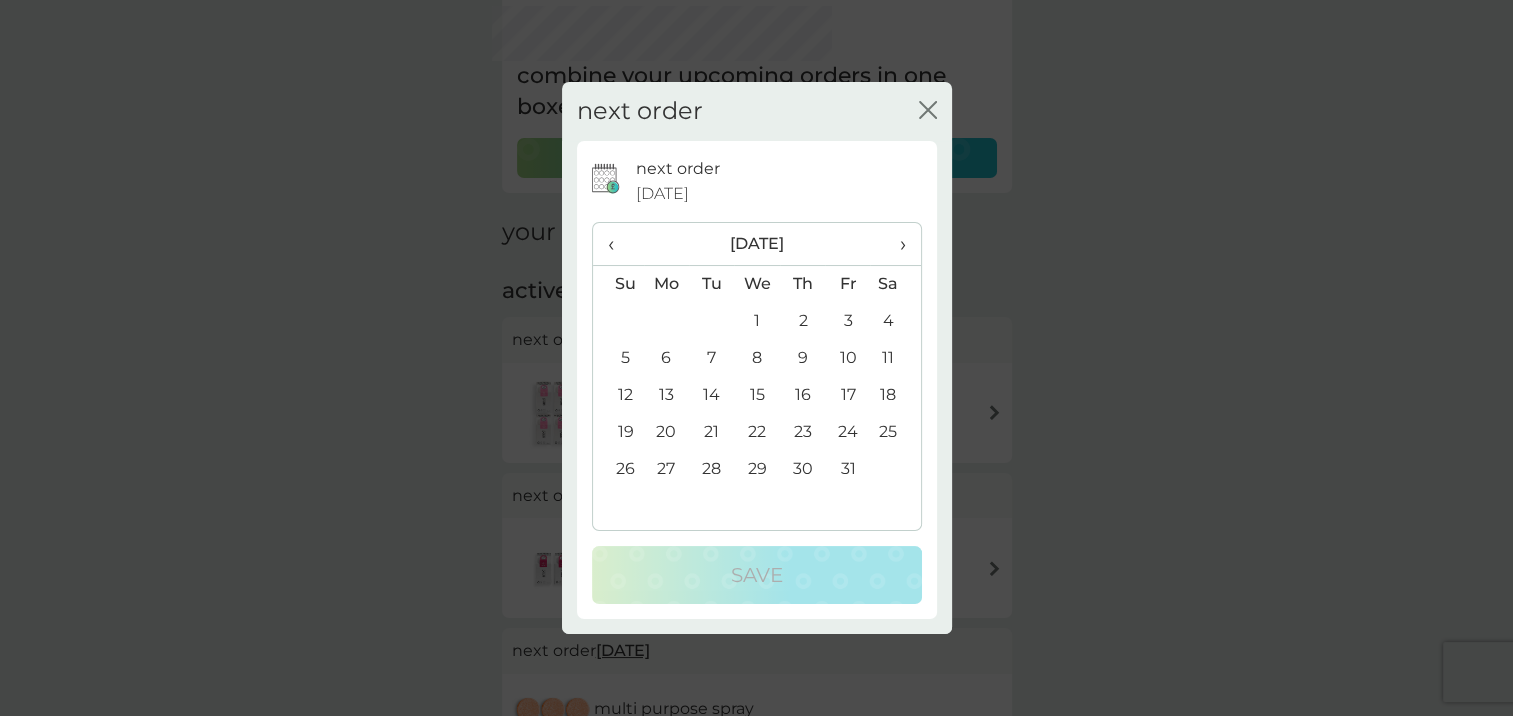 click on "›" at bounding box center (895, 244) 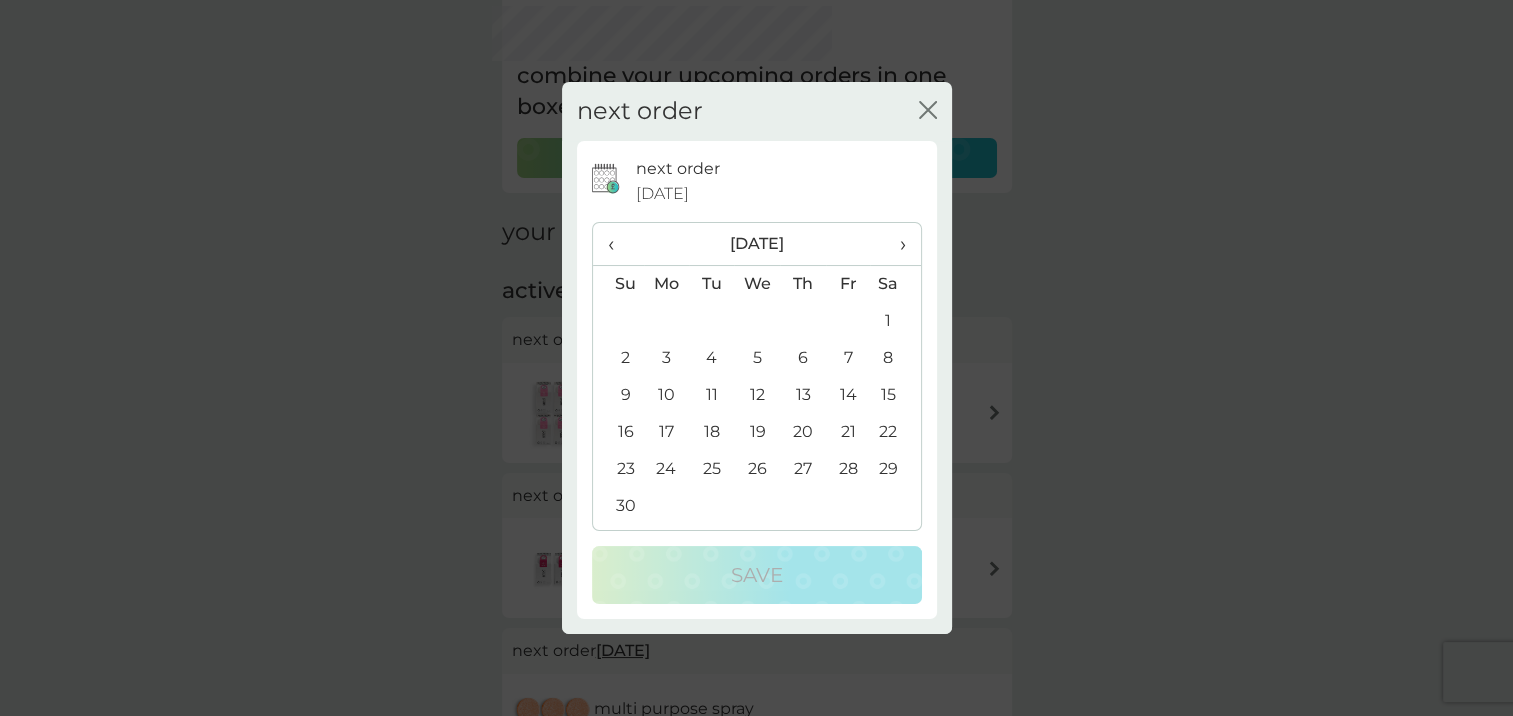click on "17" at bounding box center (667, 432) 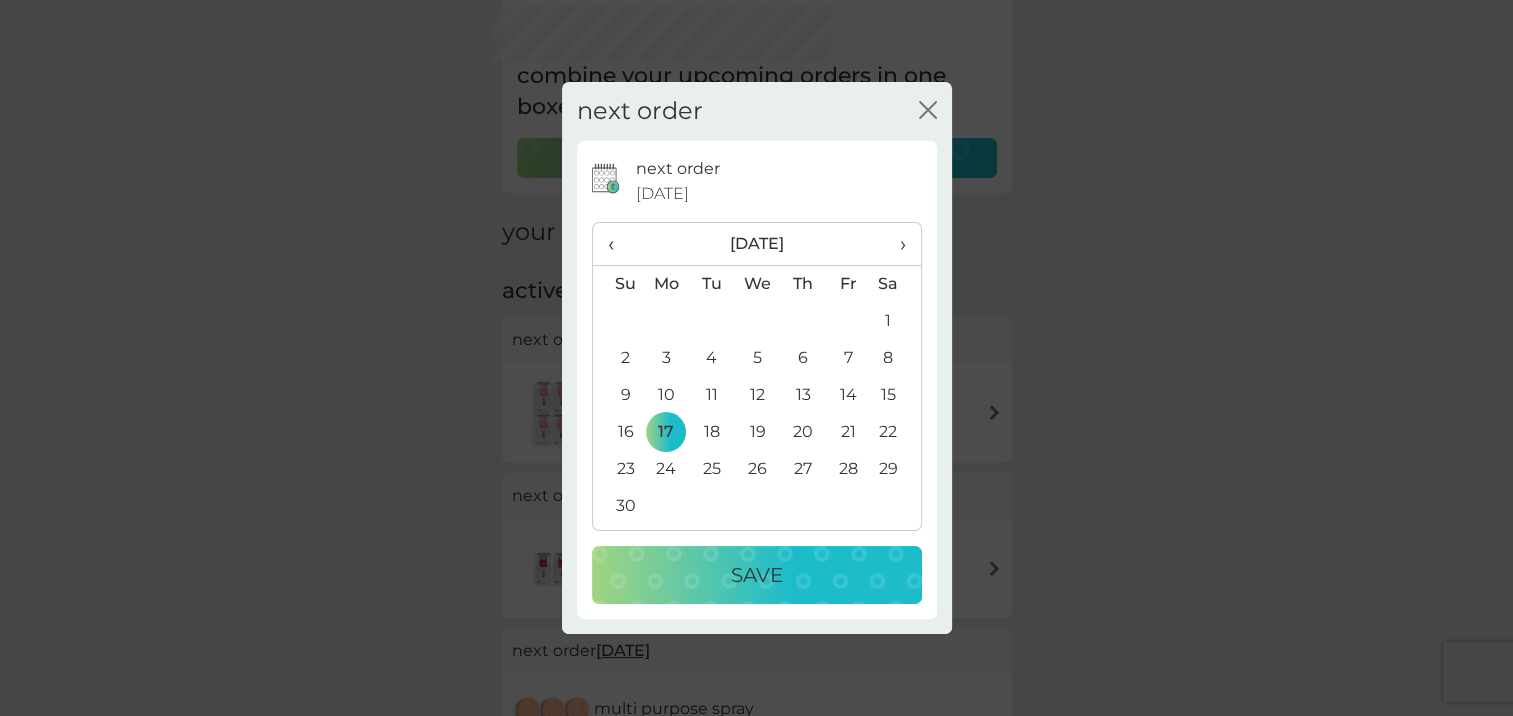 click on "Save" at bounding box center [757, 575] 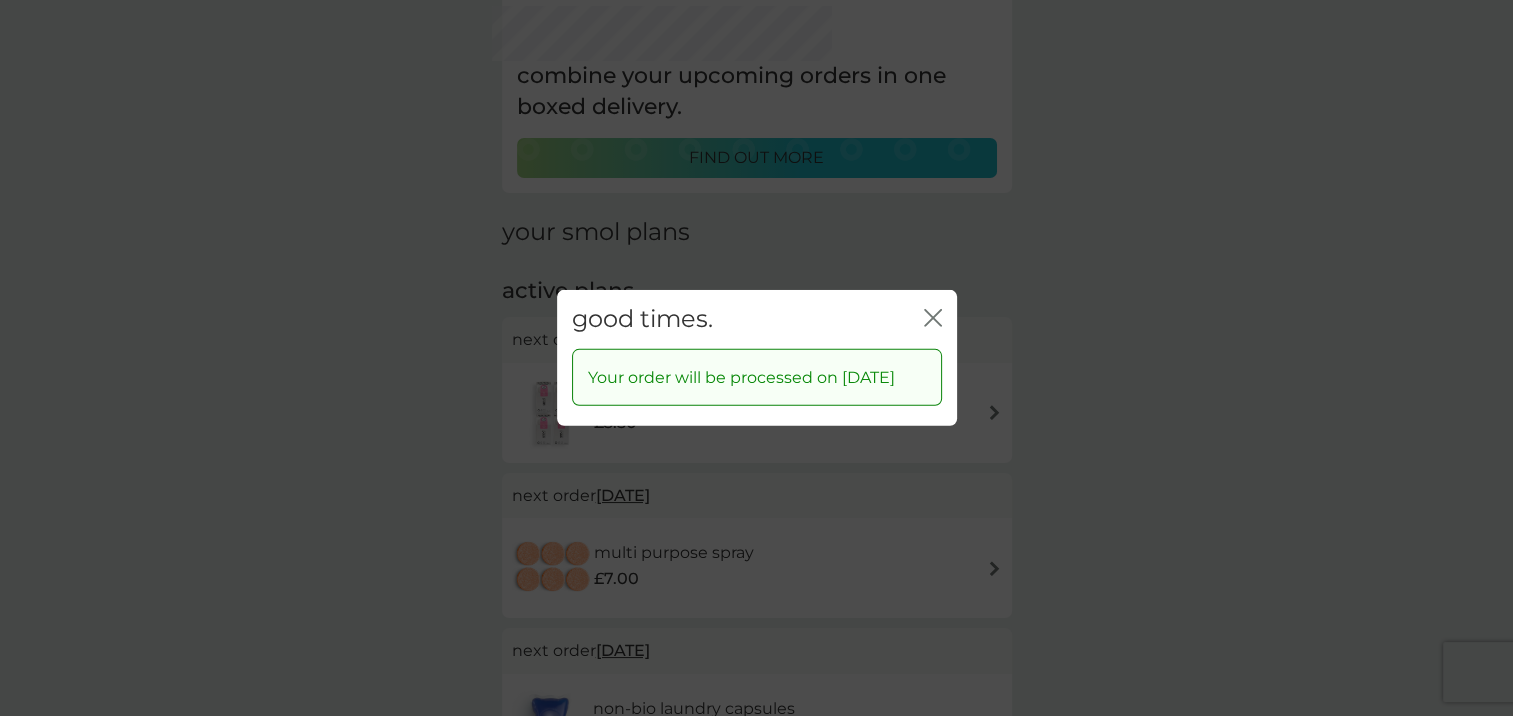 click 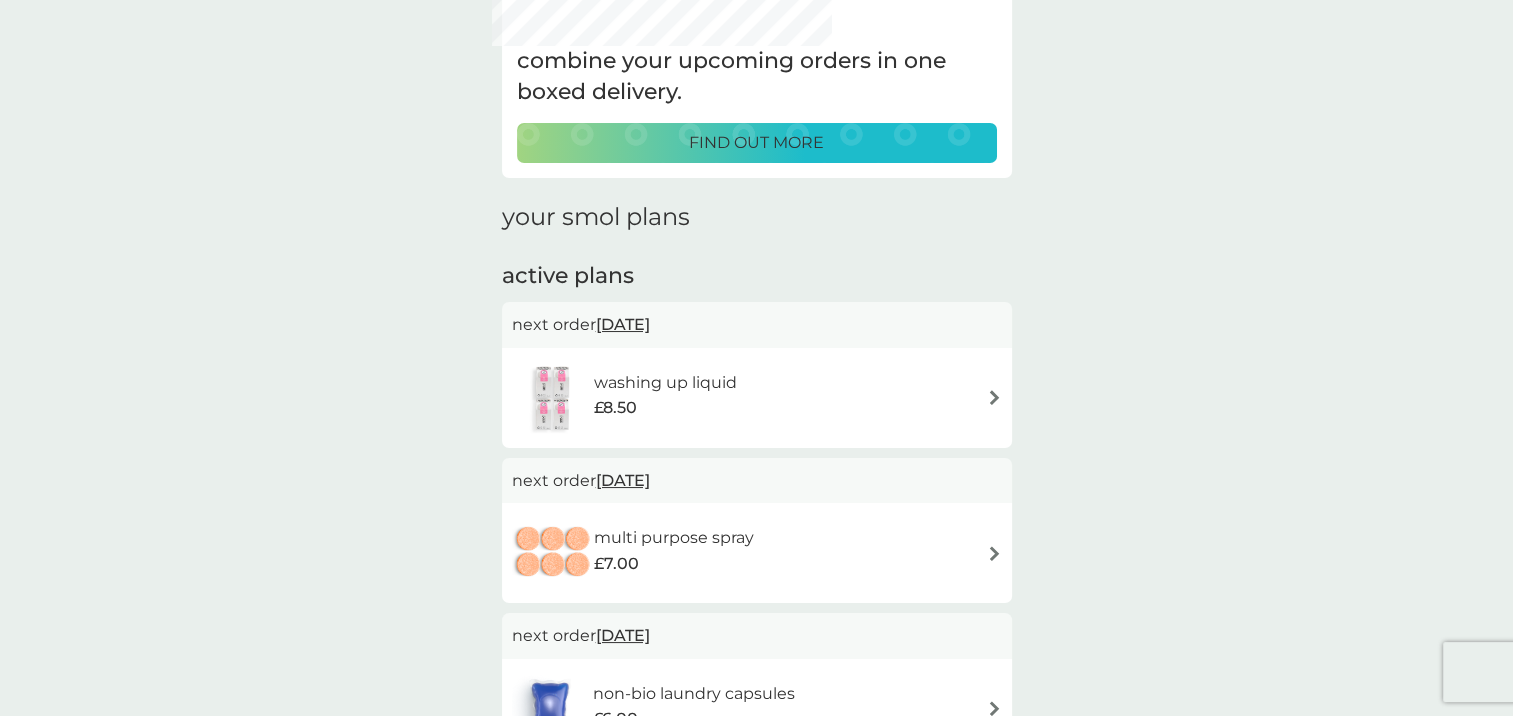 scroll, scrollTop: 300, scrollLeft: 0, axis: vertical 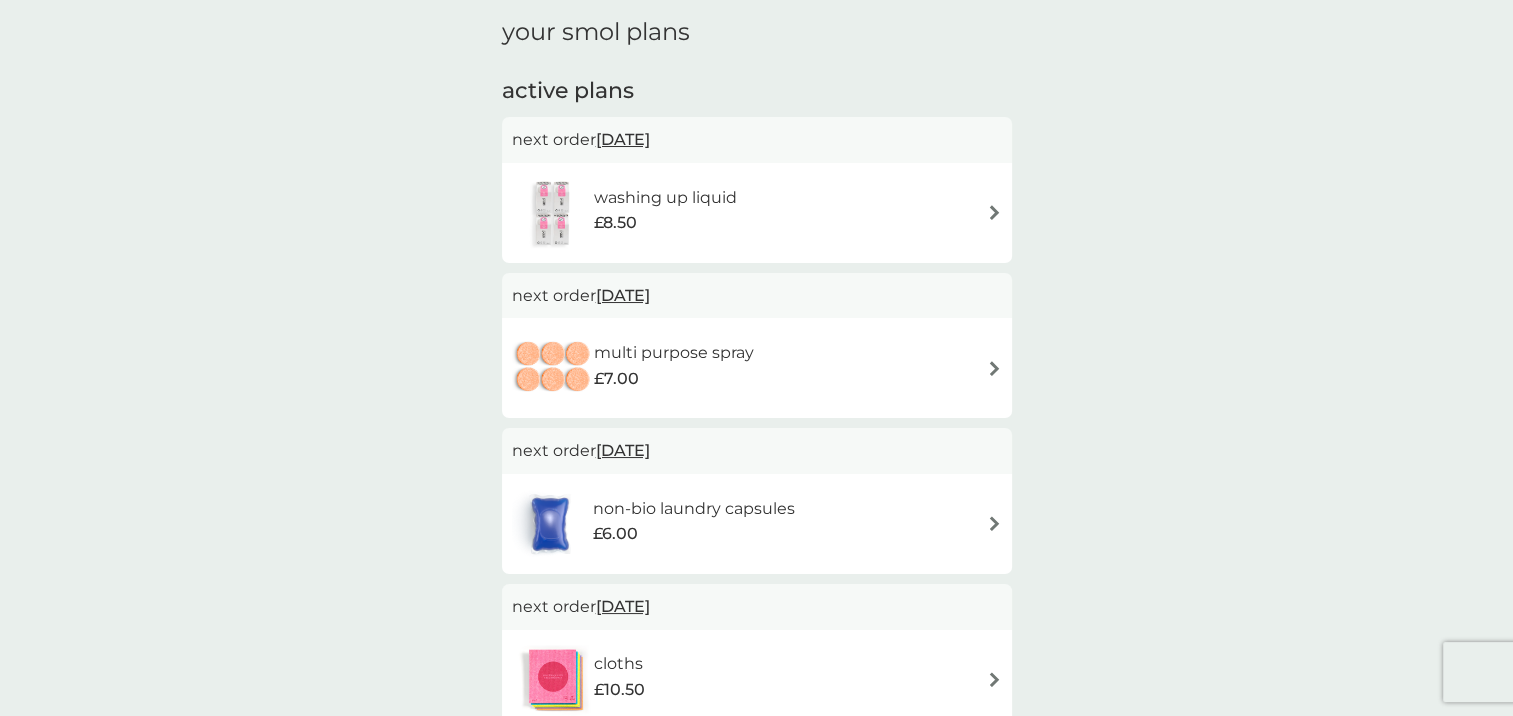 click on "20 Aug 2025" at bounding box center [623, 295] 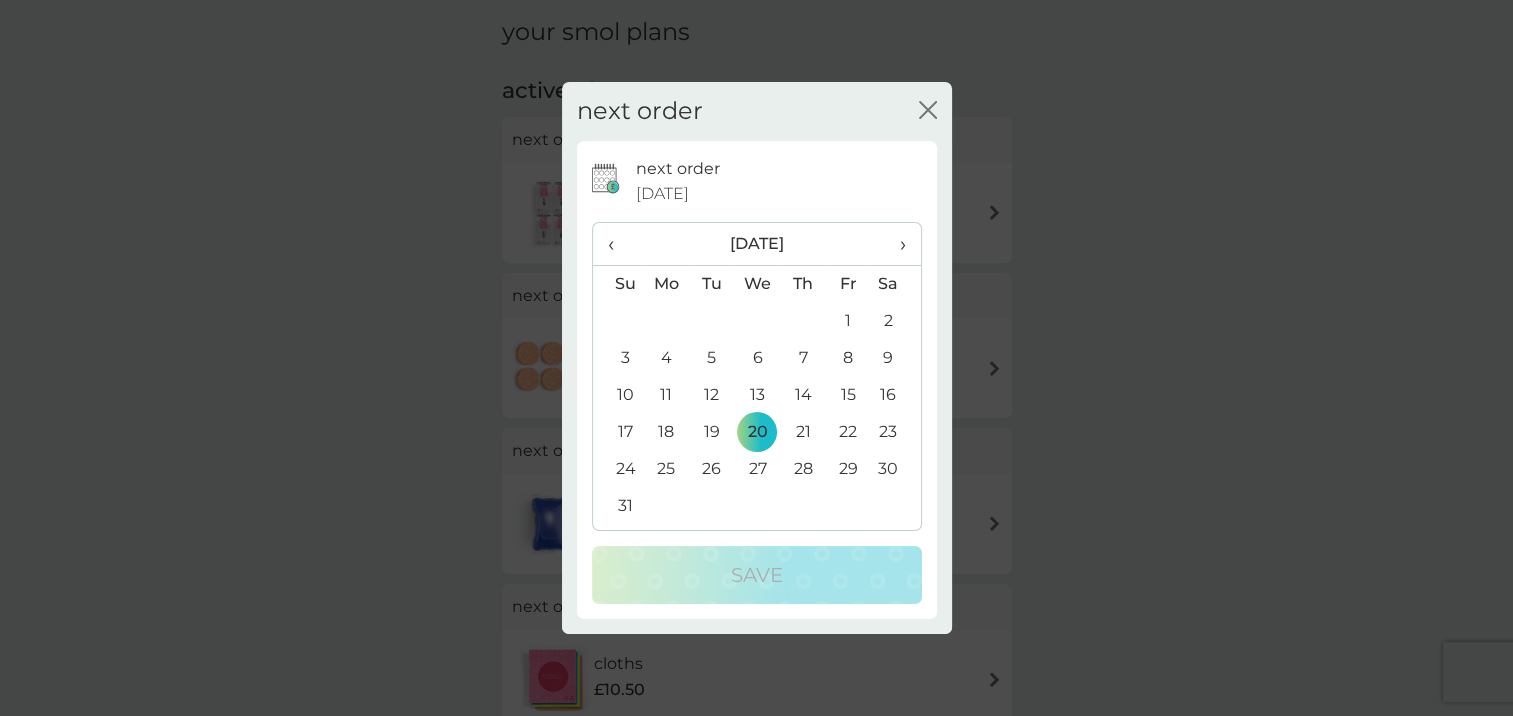 click on "26" at bounding box center (711, 469) 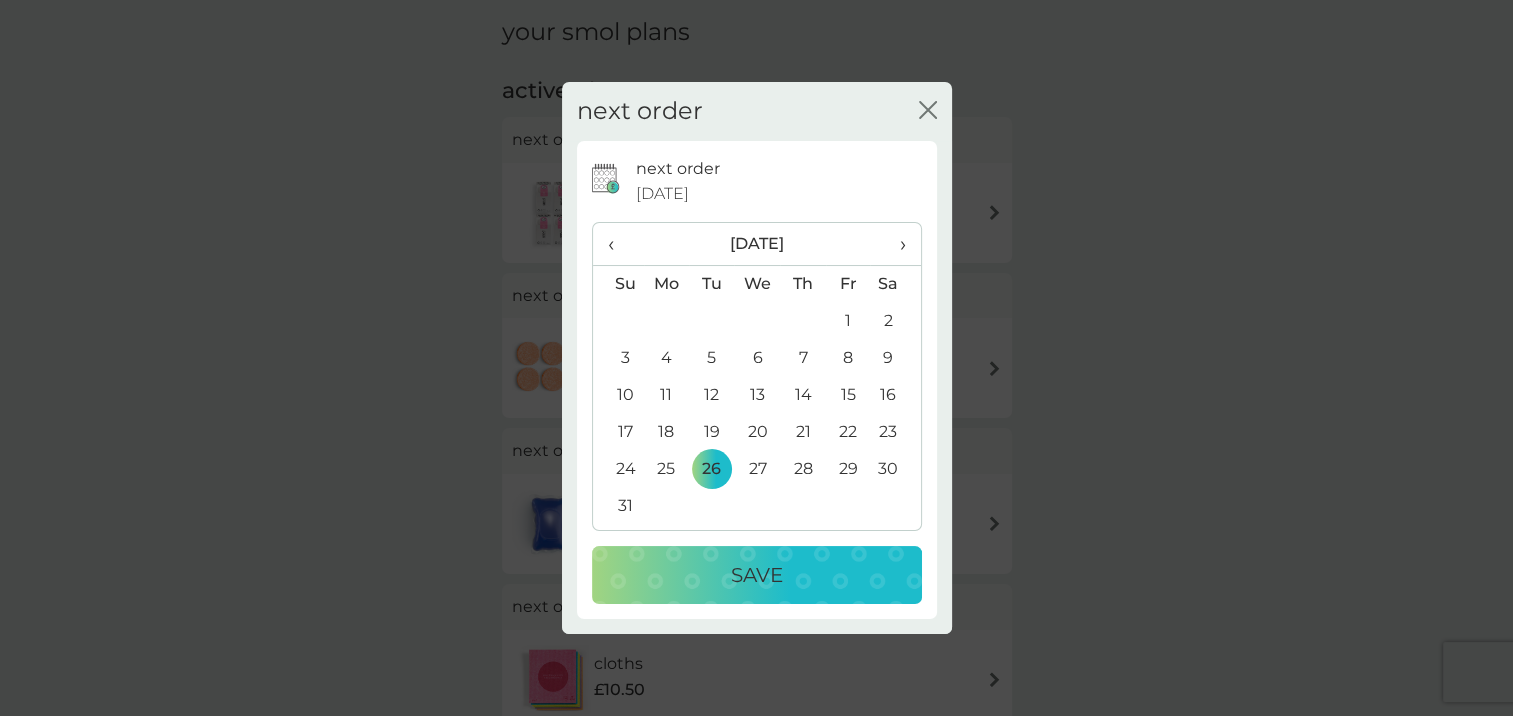 click on "Save" at bounding box center [757, 575] 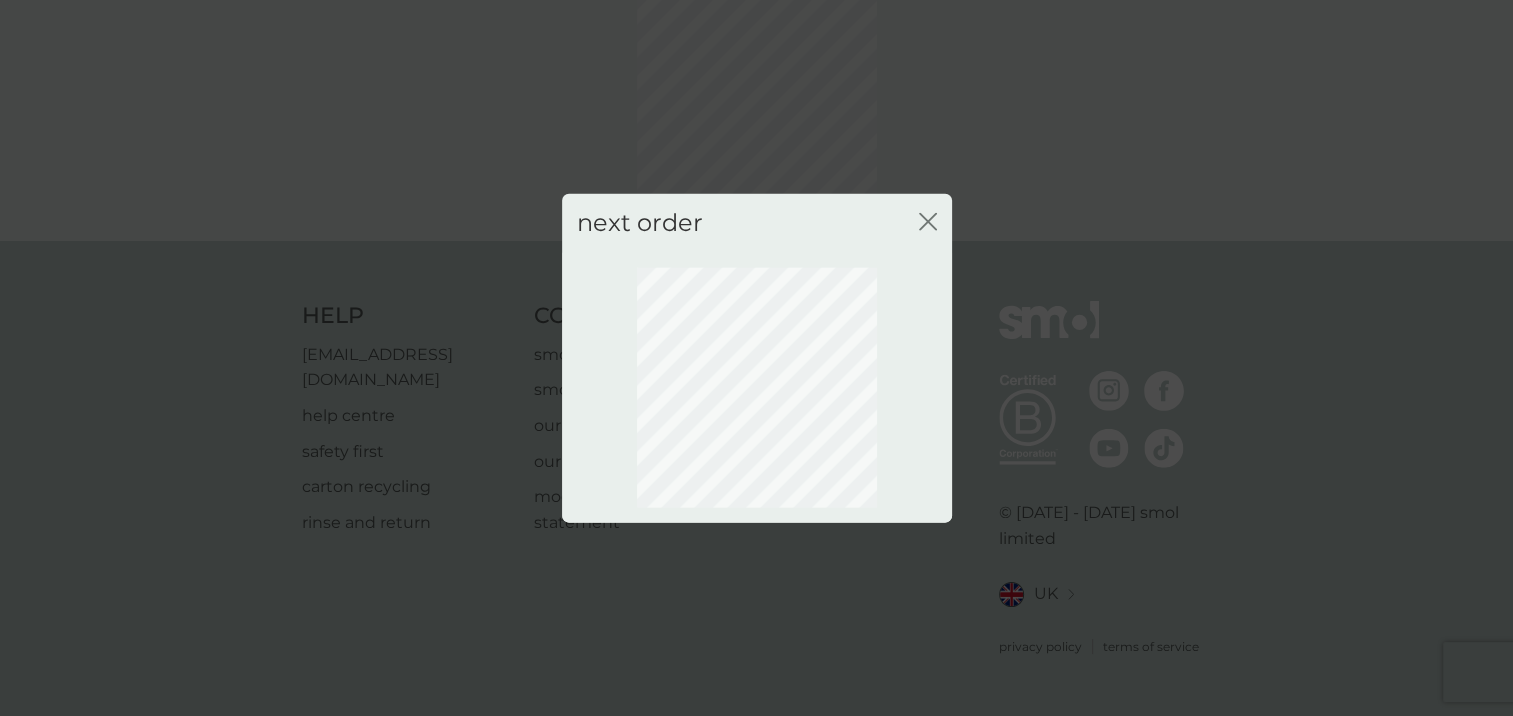 scroll, scrollTop: 122, scrollLeft: 0, axis: vertical 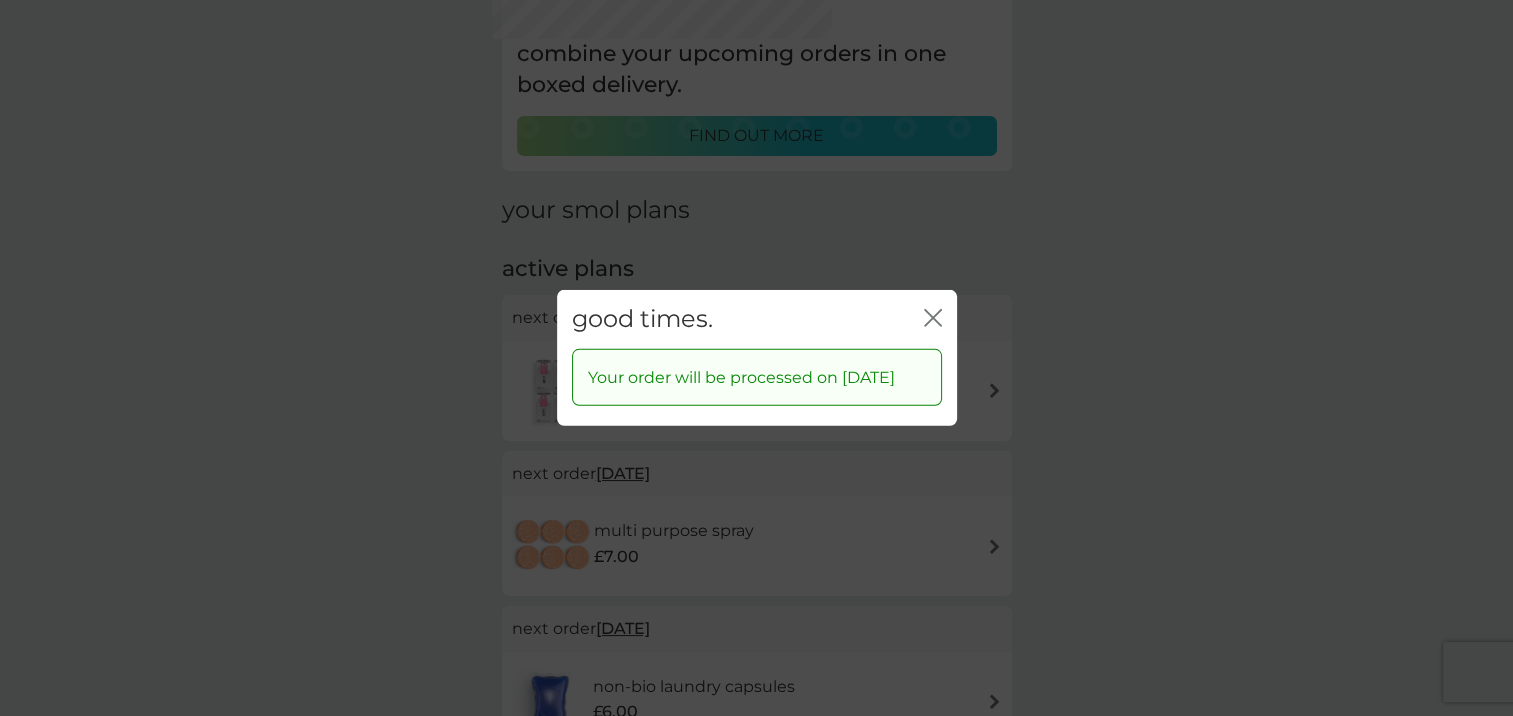 click on "close" 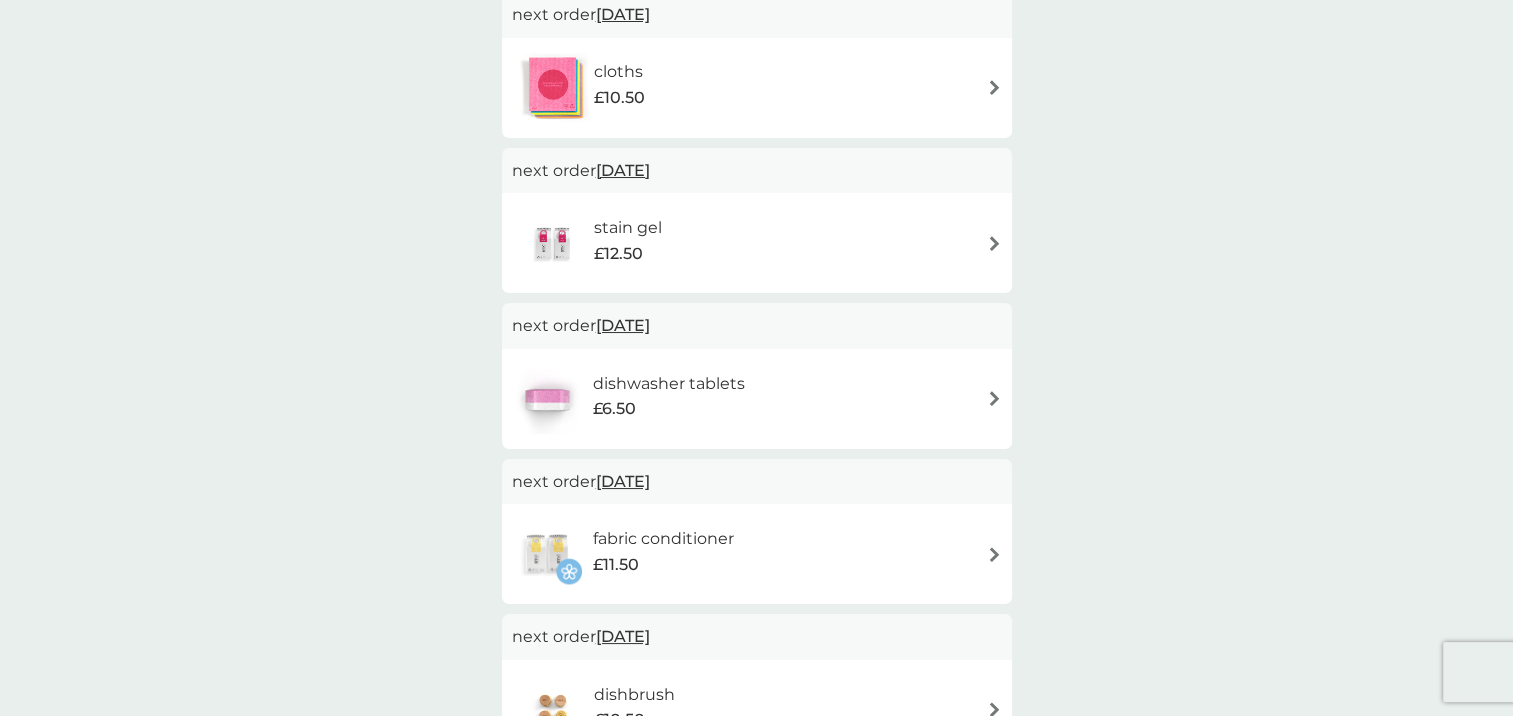 scroll, scrollTop: 922, scrollLeft: 0, axis: vertical 